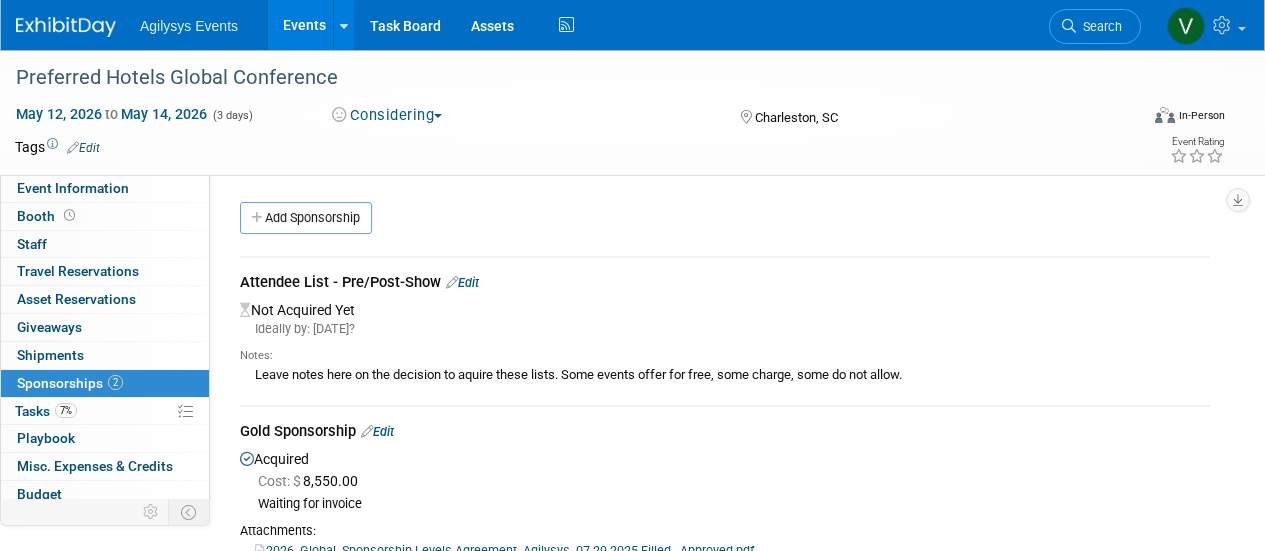 scroll, scrollTop: 100, scrollLeft: 0, axis: vertical 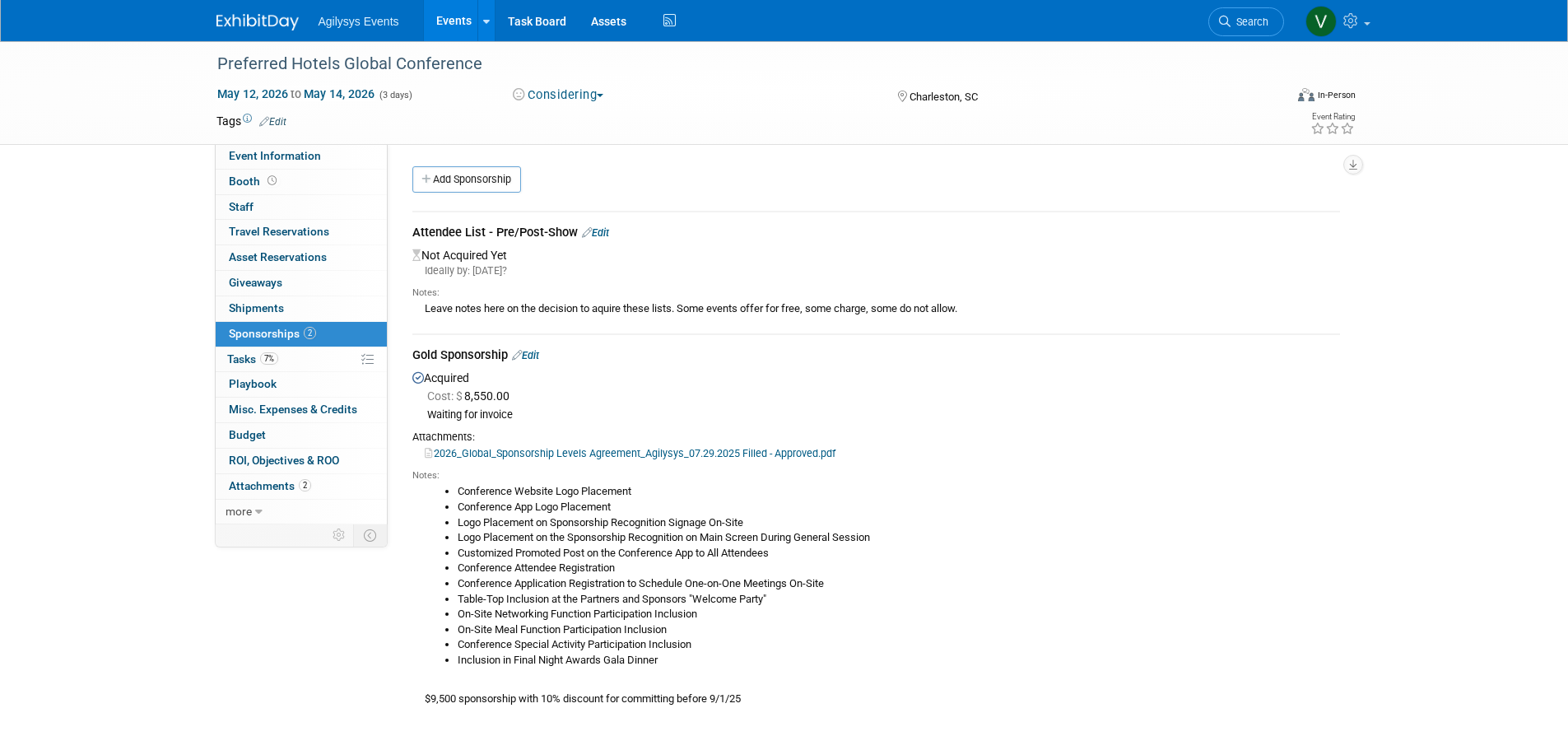 drag, startPoint x: 8, startPoint y: 300, endPoint x: 25, endPoint y: 297, distance: 17.26268 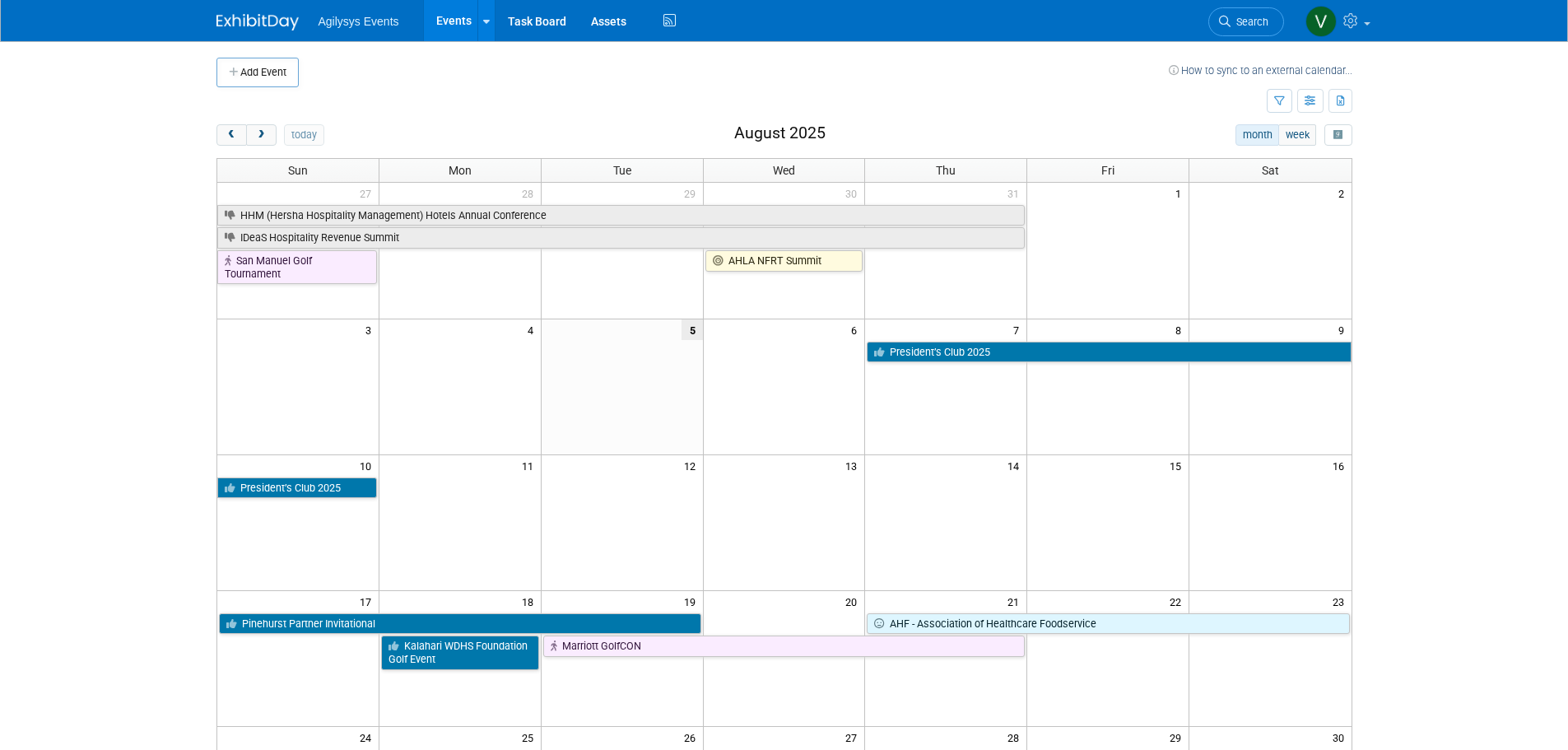 scroll, scrollTop: 0, scrollLeft: 0, axis: both 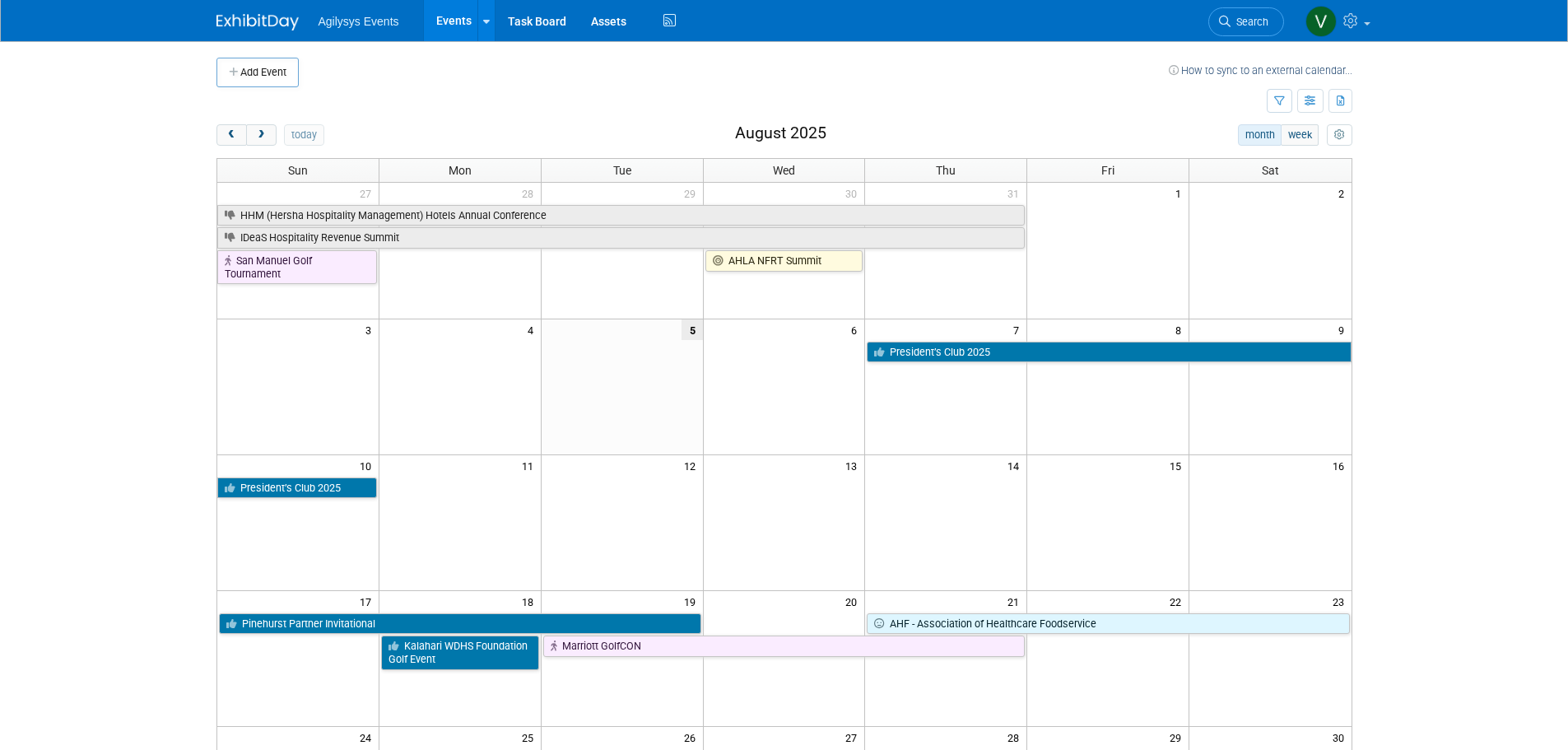 drag, startPoint x: 1314, startPoint y: 107, endPoint x: 1314, endPoint y: 126, distance: 19 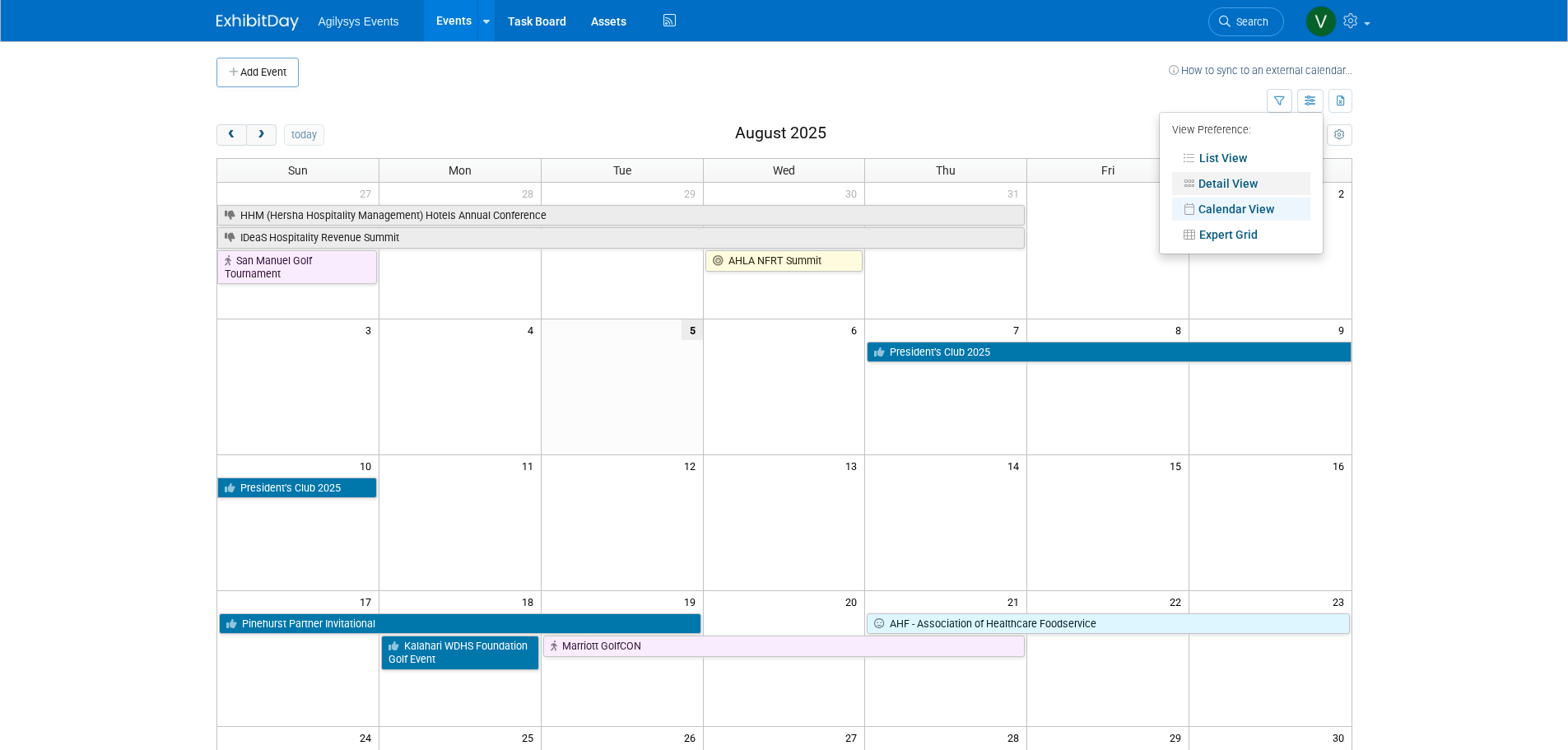 click on "Detail View" at bounding box center (1241, 184) 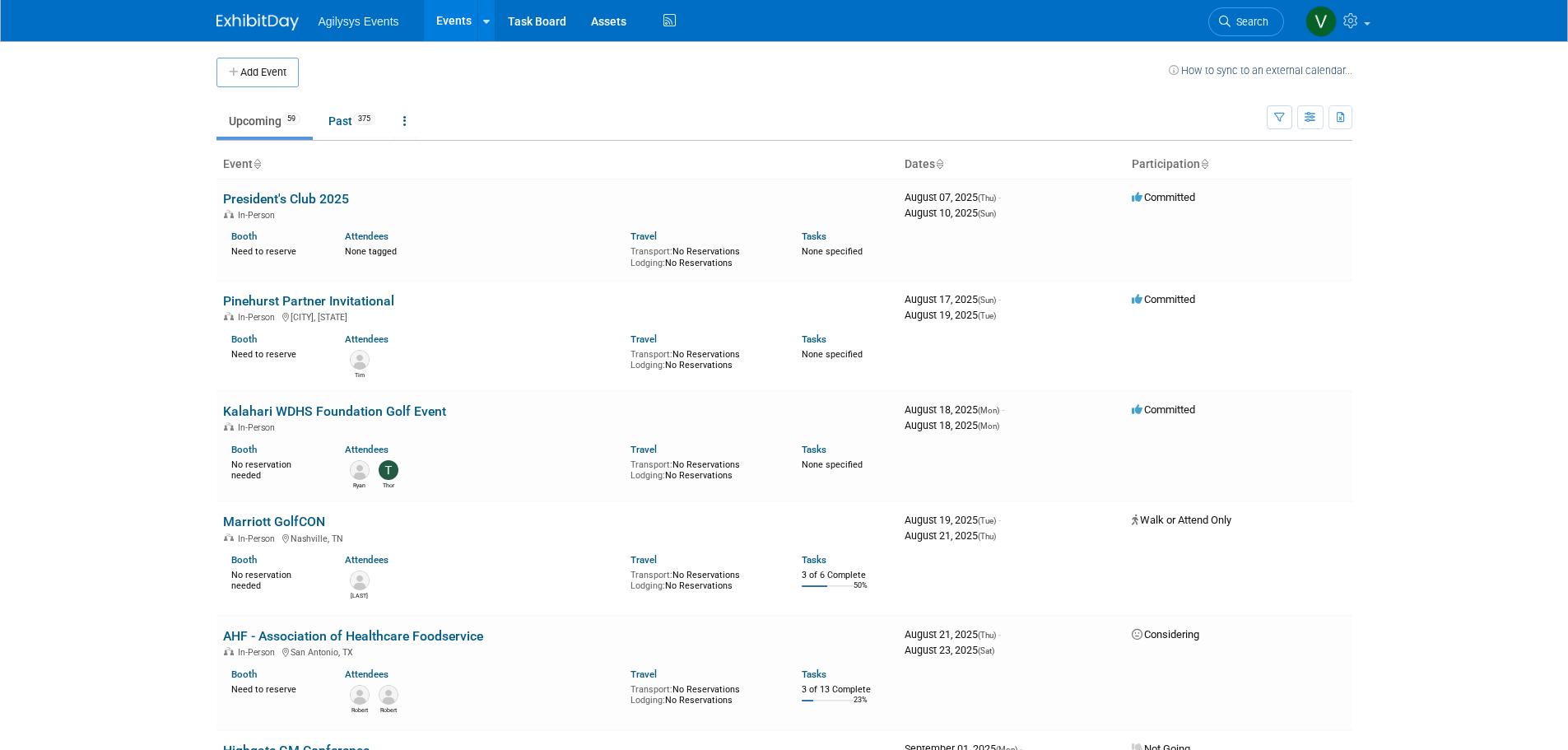 scroll, scrollTop: 0, scrollLeft: 0, axis: both 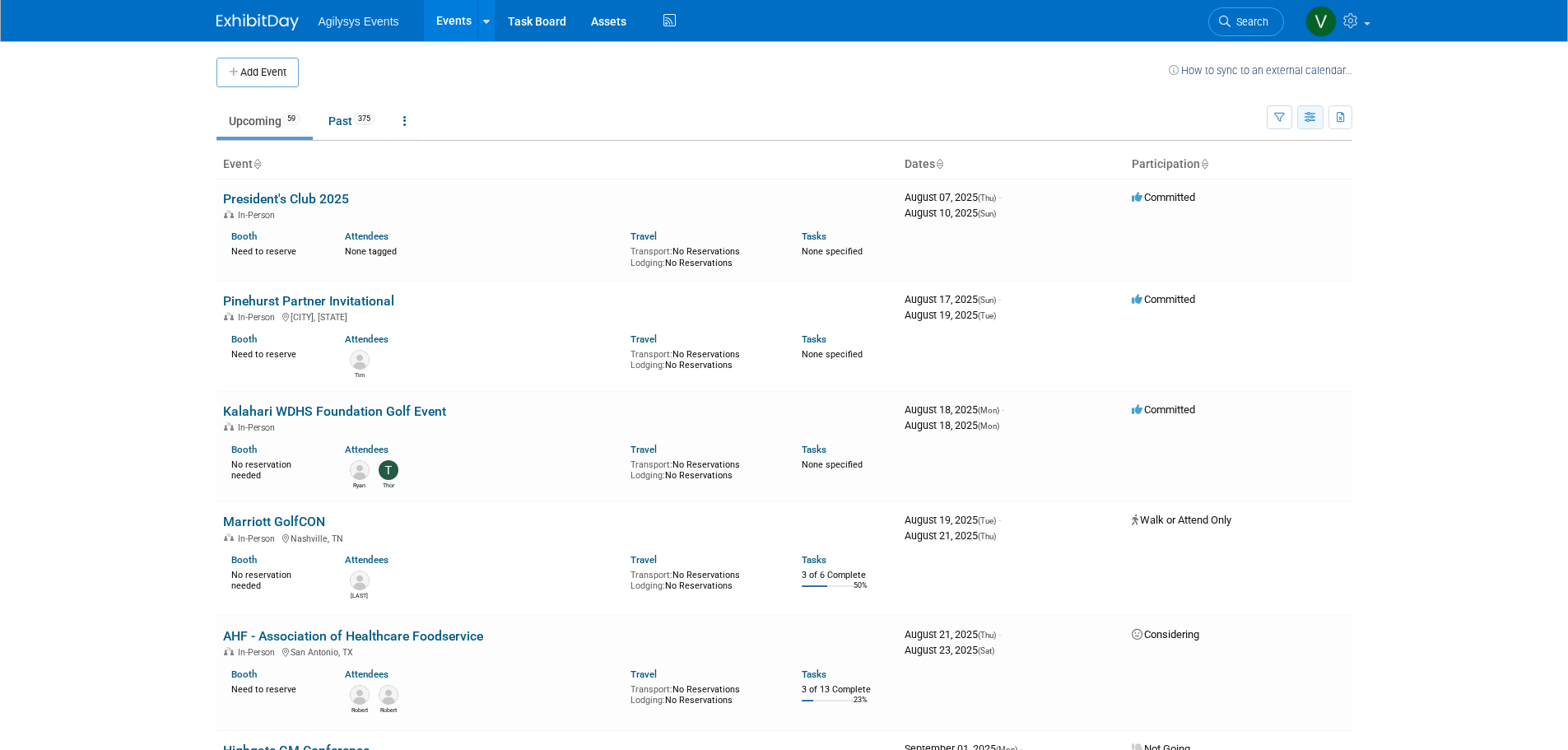 click at bounding box center [1310, 117] 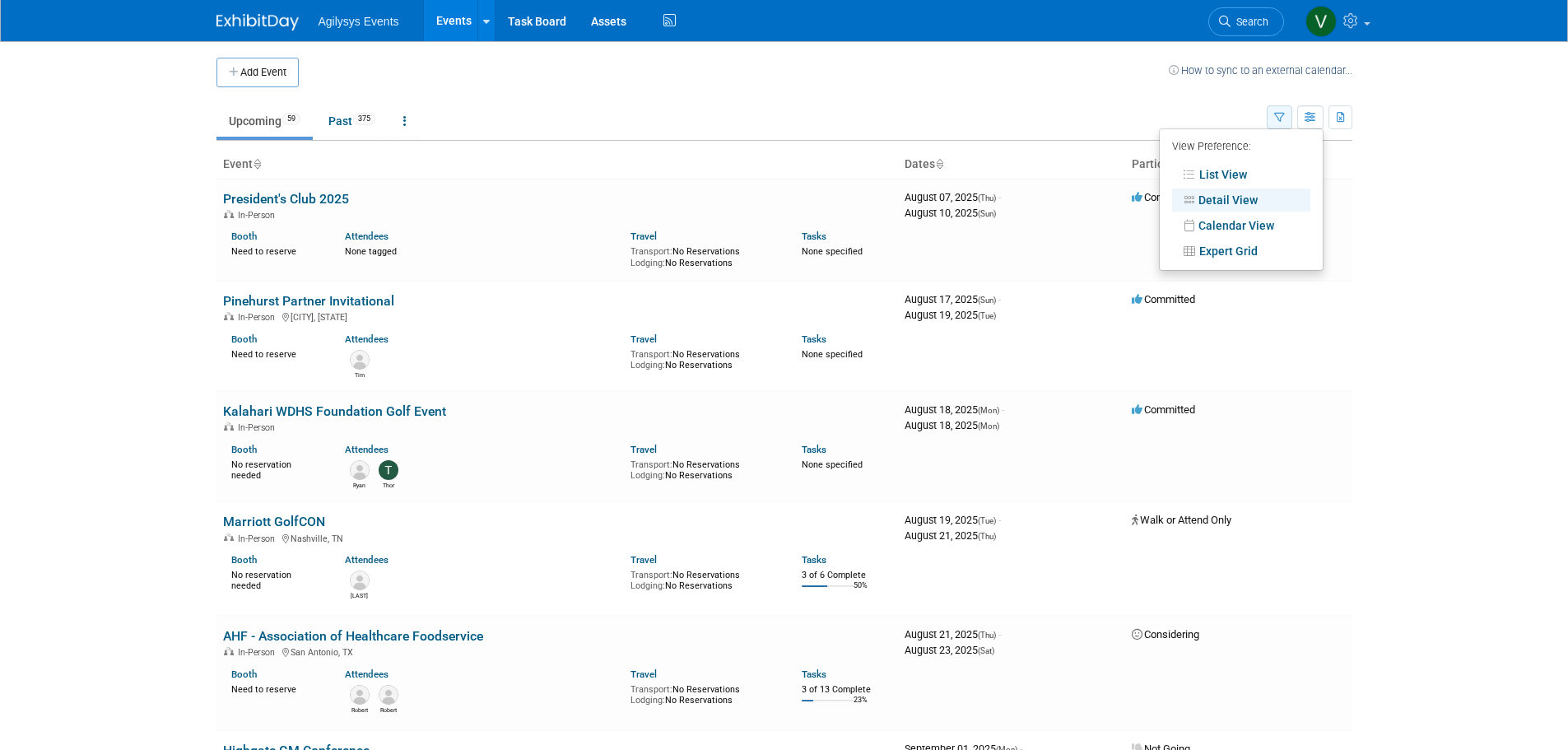 click at bounding box center [1279, 117] 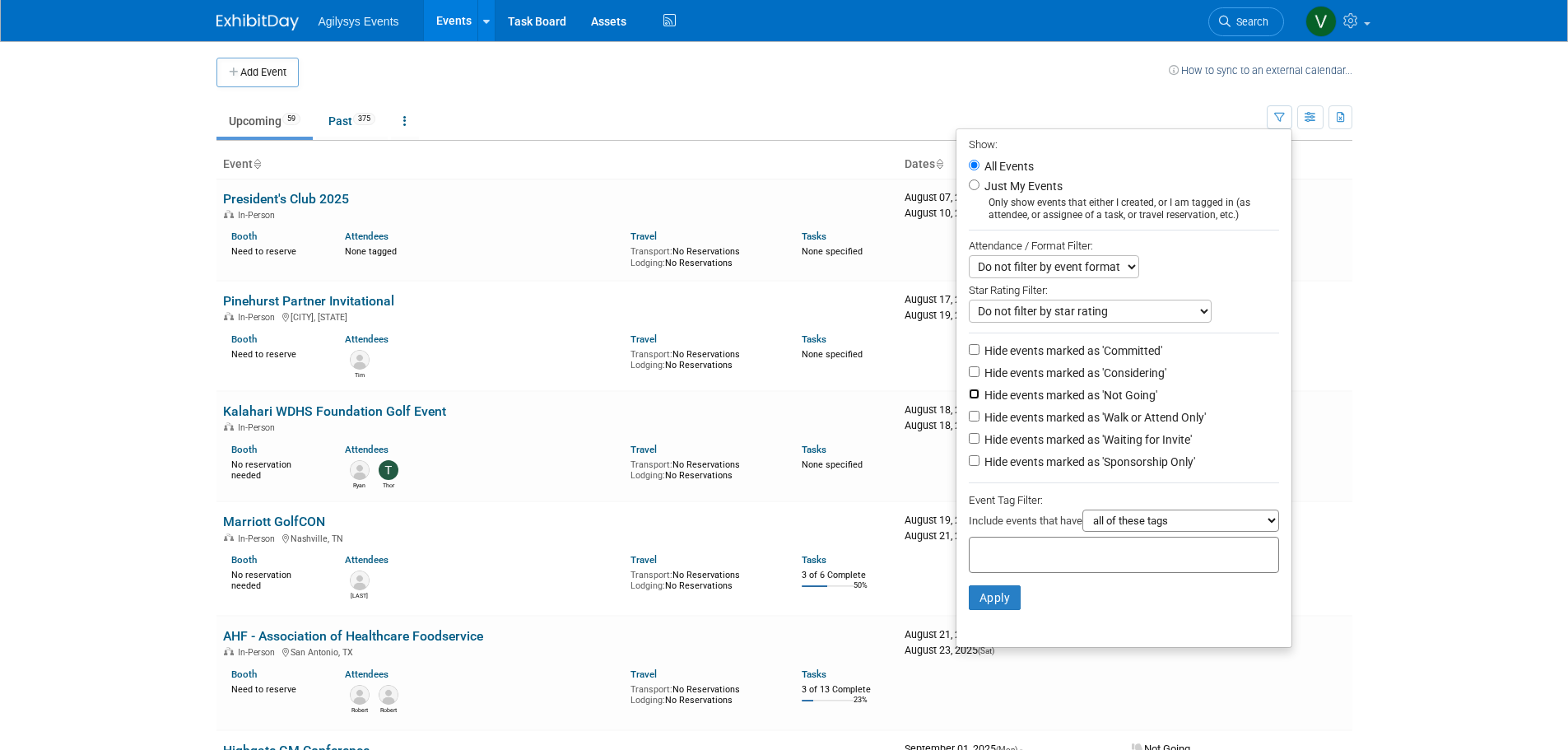 click on "Hide events marked as 'Not Going'" at bounding box center (974, 394) 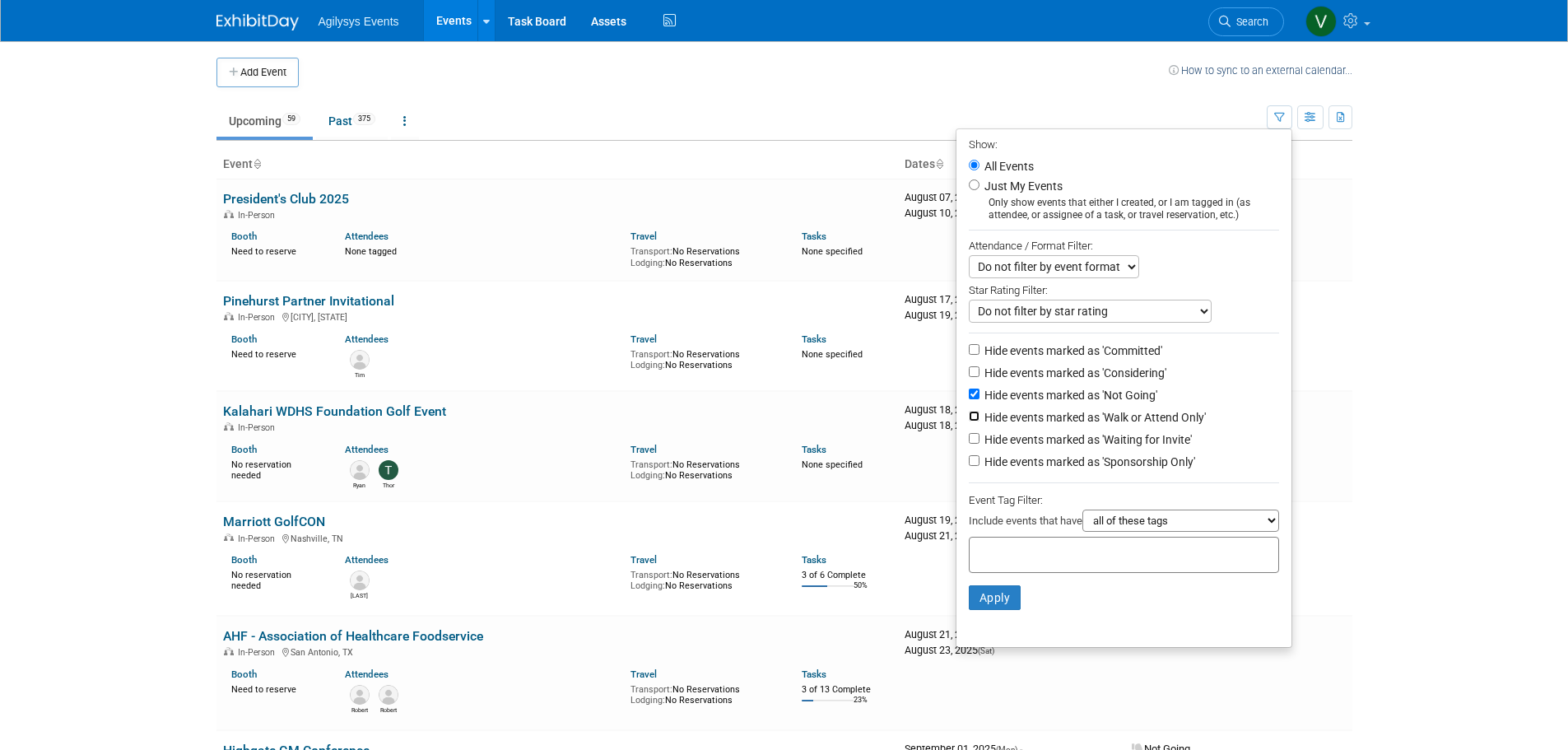 click on "Hide events marked as 'Walk or Attend Only'" at bounding box center [974, 416] 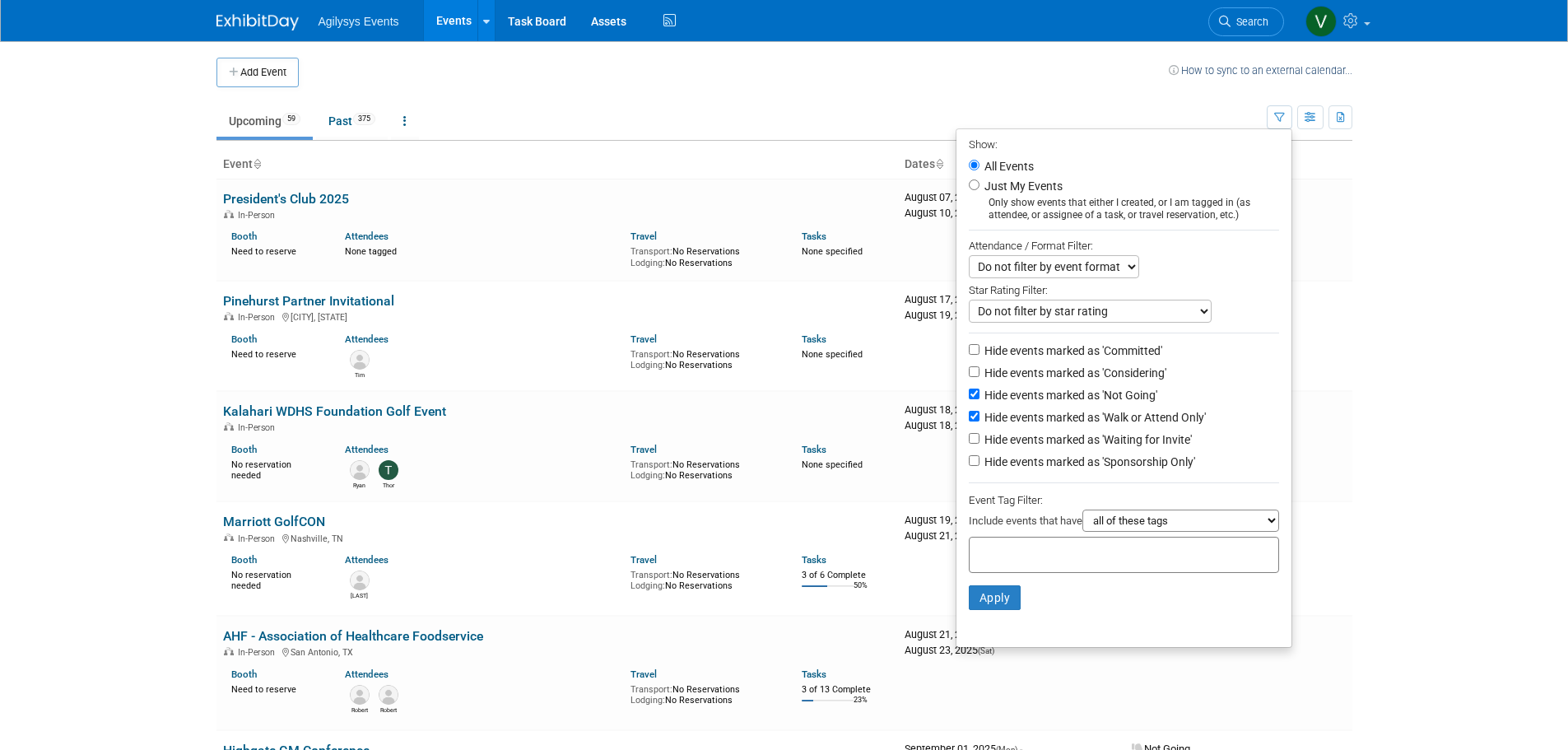 click on "Hide events marked as 'Walk or Attend Only'" at bounding box center [1124, 418] 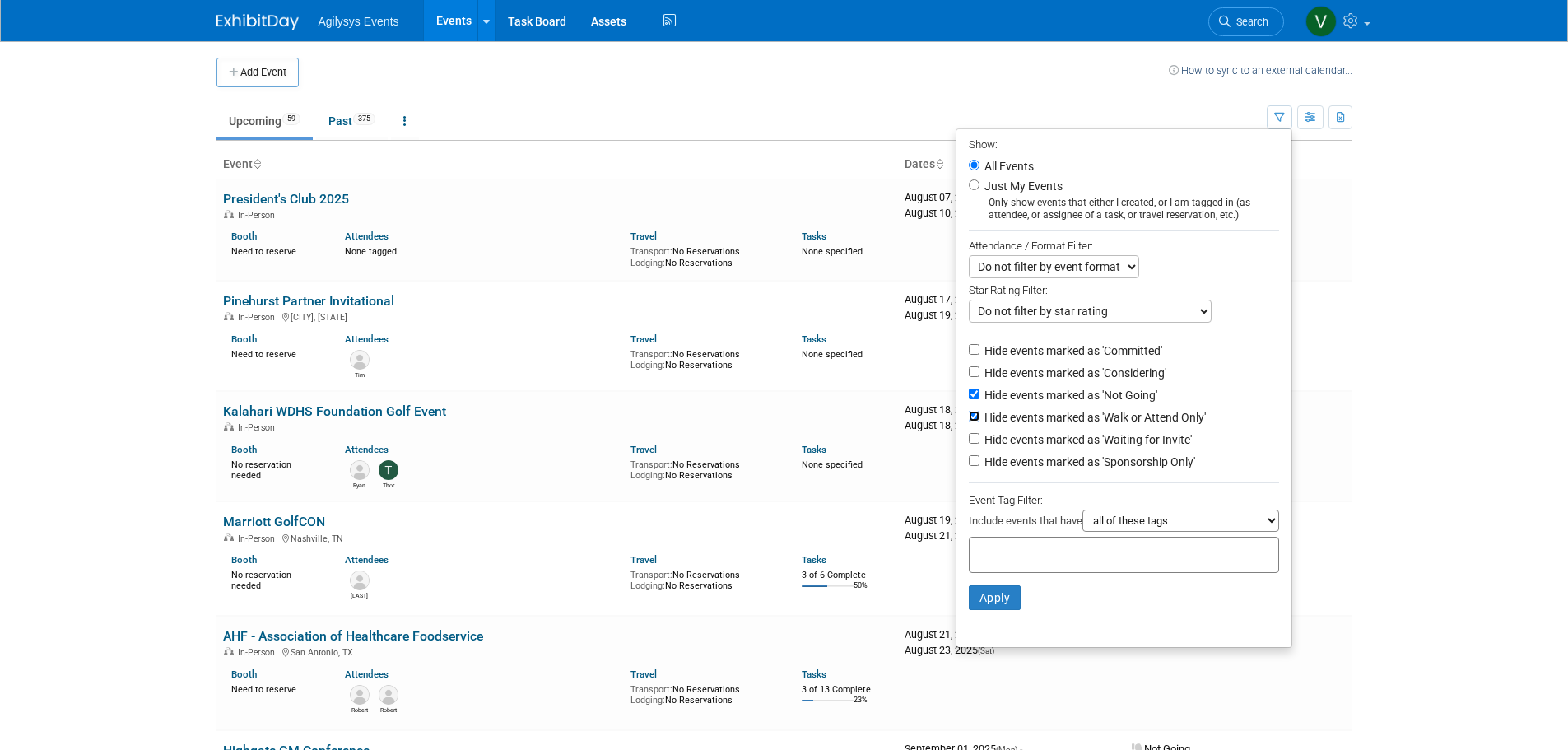 click on "Hide events marked as 'Walk or Attend Only'" at bounding box center (974, 416) 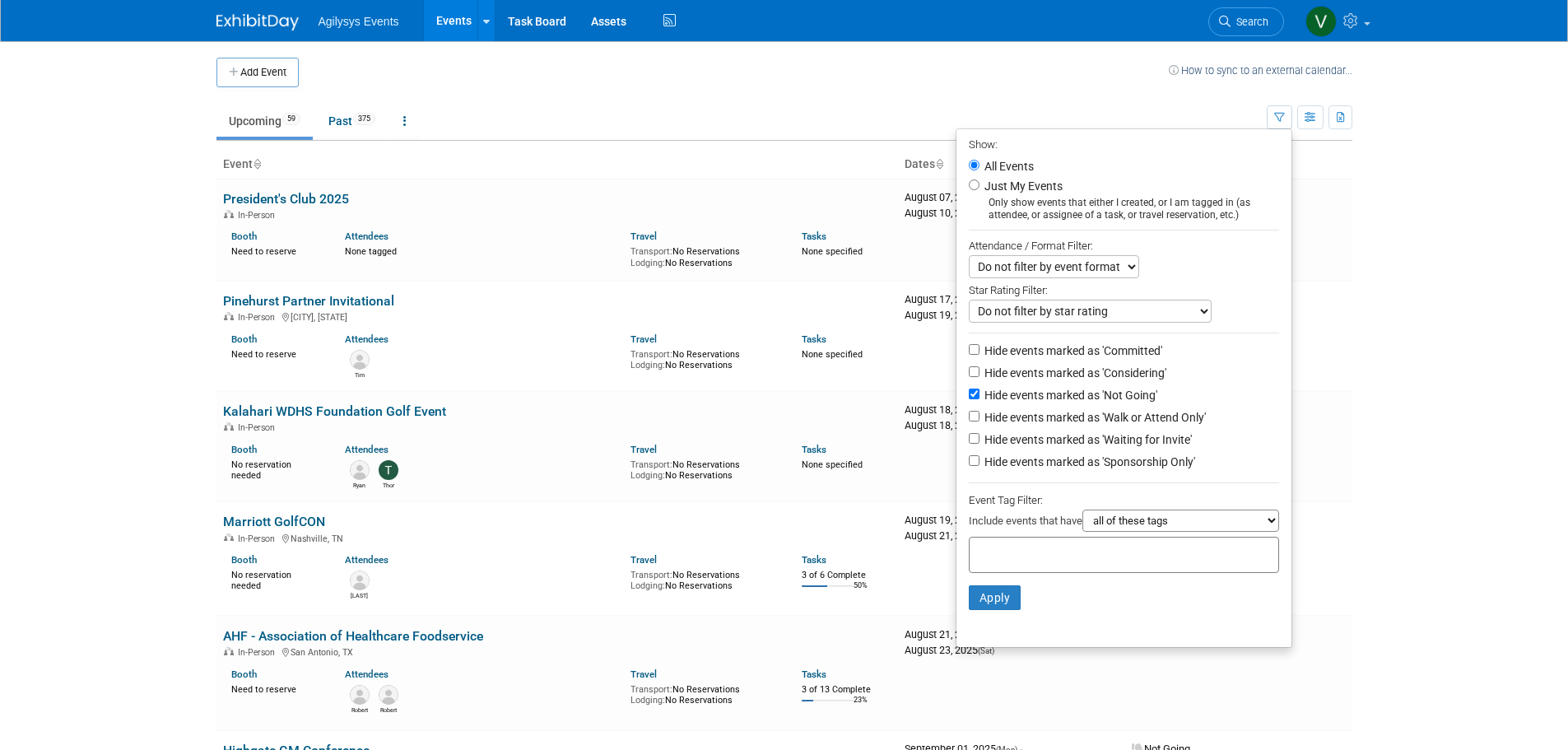 click on "Hide events marked as 'Waiting for Invite'" at bounding box center (1124, 440) 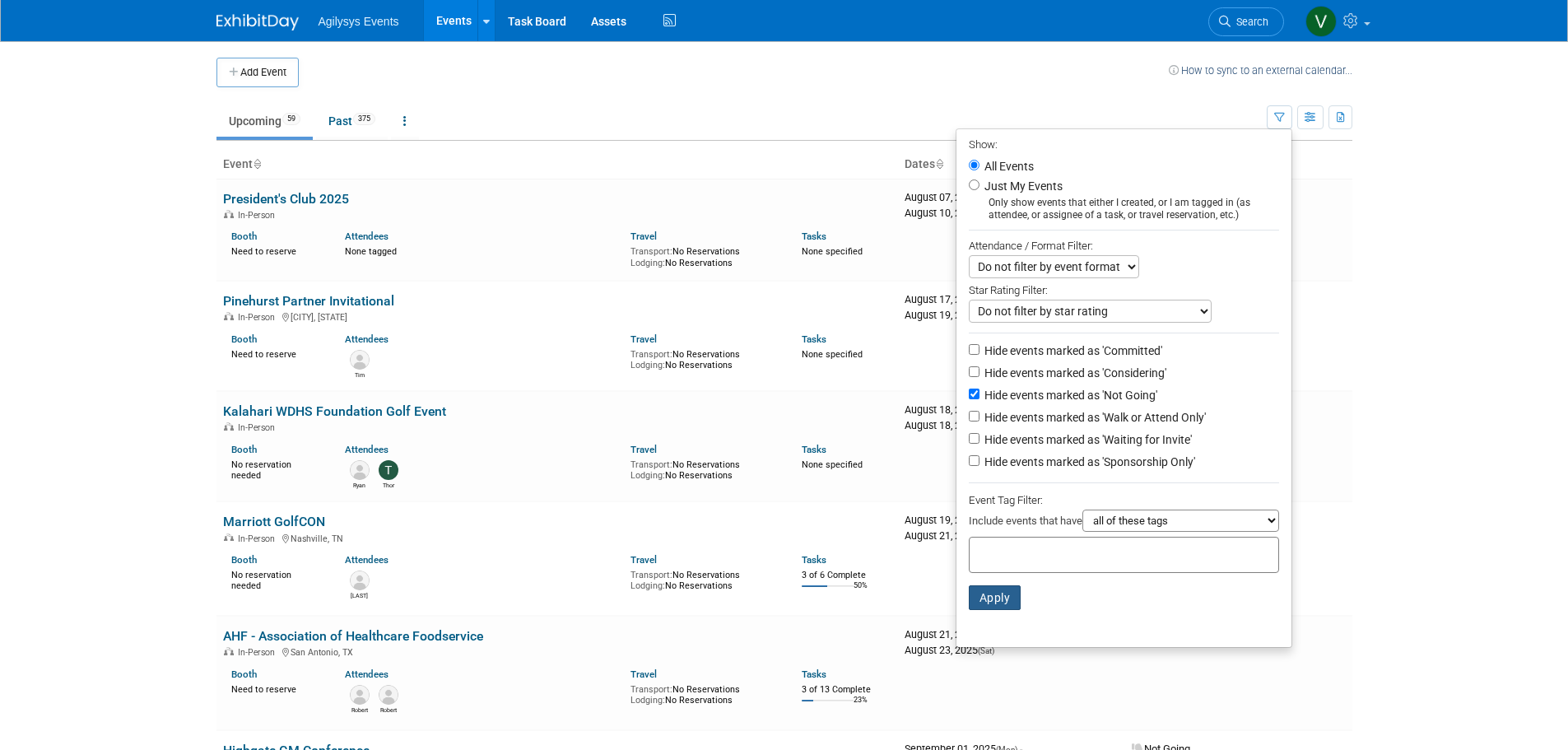 click on "Apply" at bounding box center (995, 598) 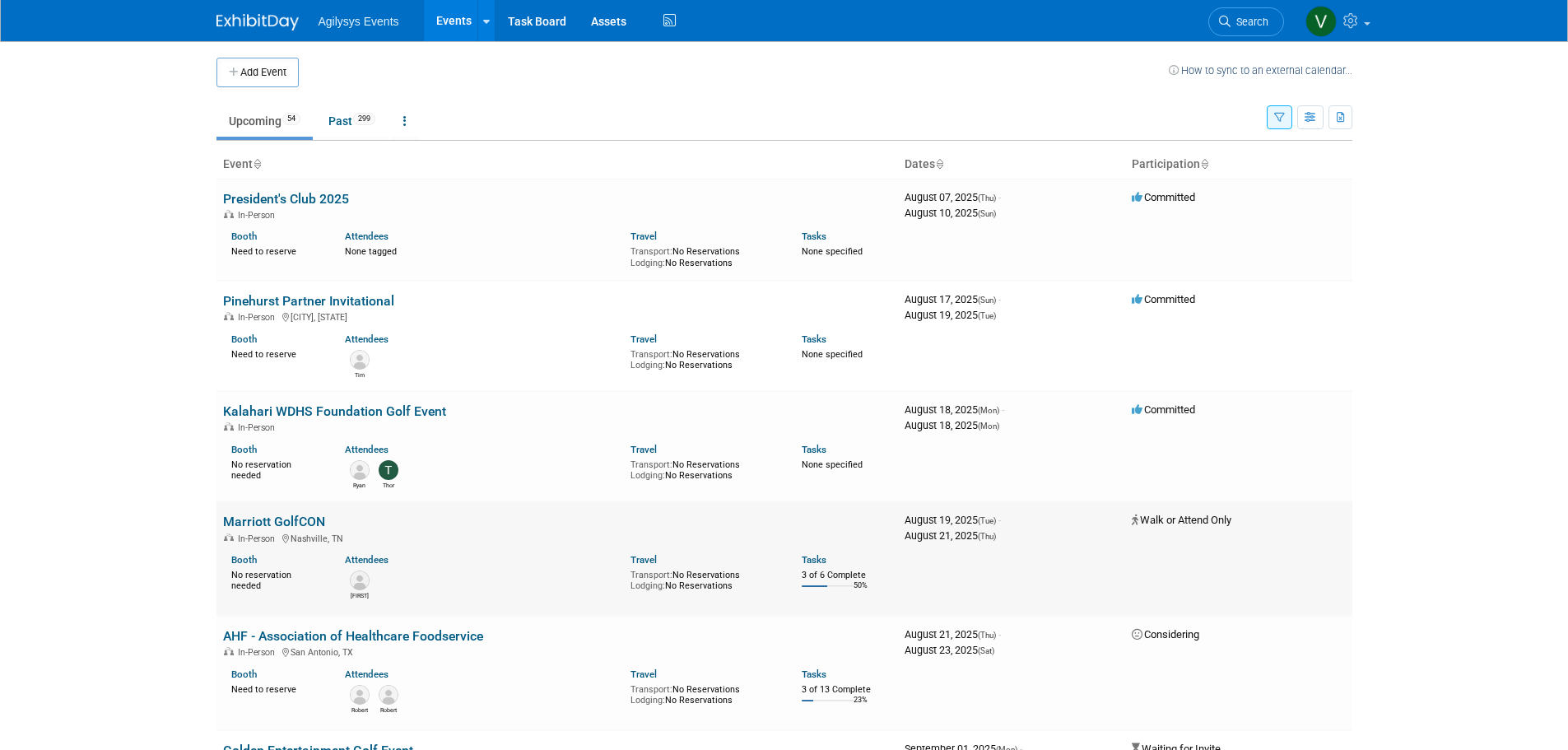scroll, scrollTop: 0, scrollLeft: 0, axis: both 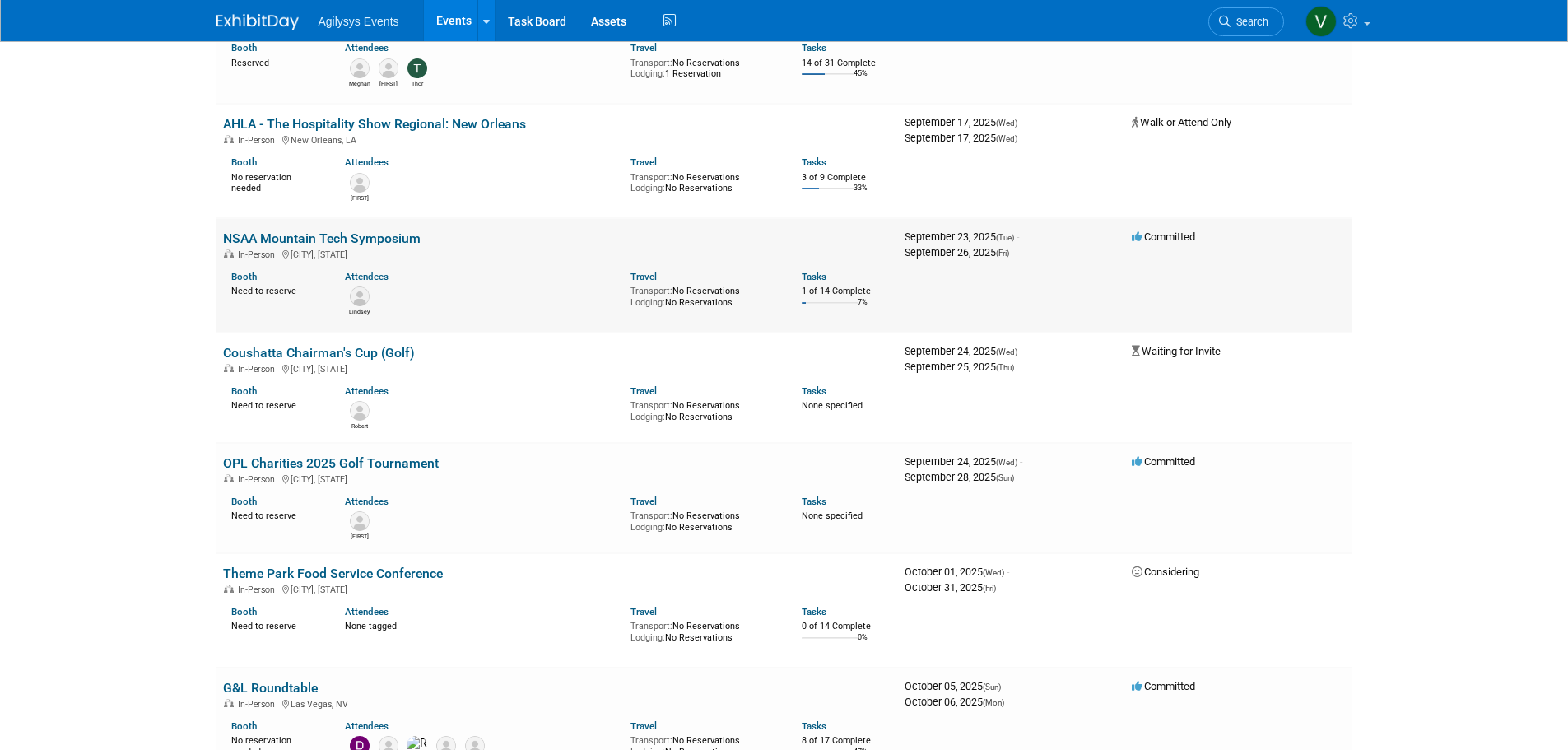 click on "NSAA Mountain Tech Symposium" at bounding box center [322, 238] 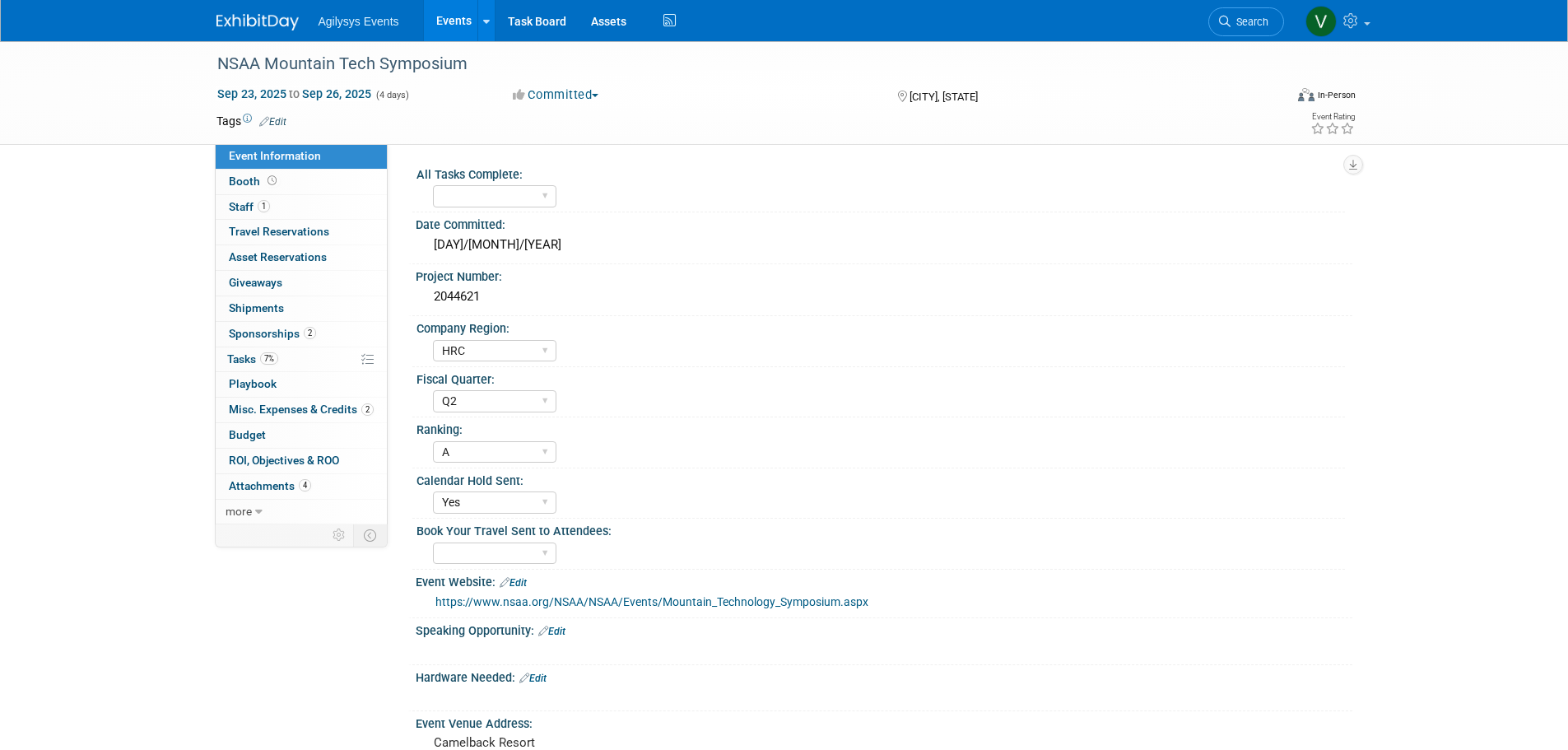 select on "HRC" 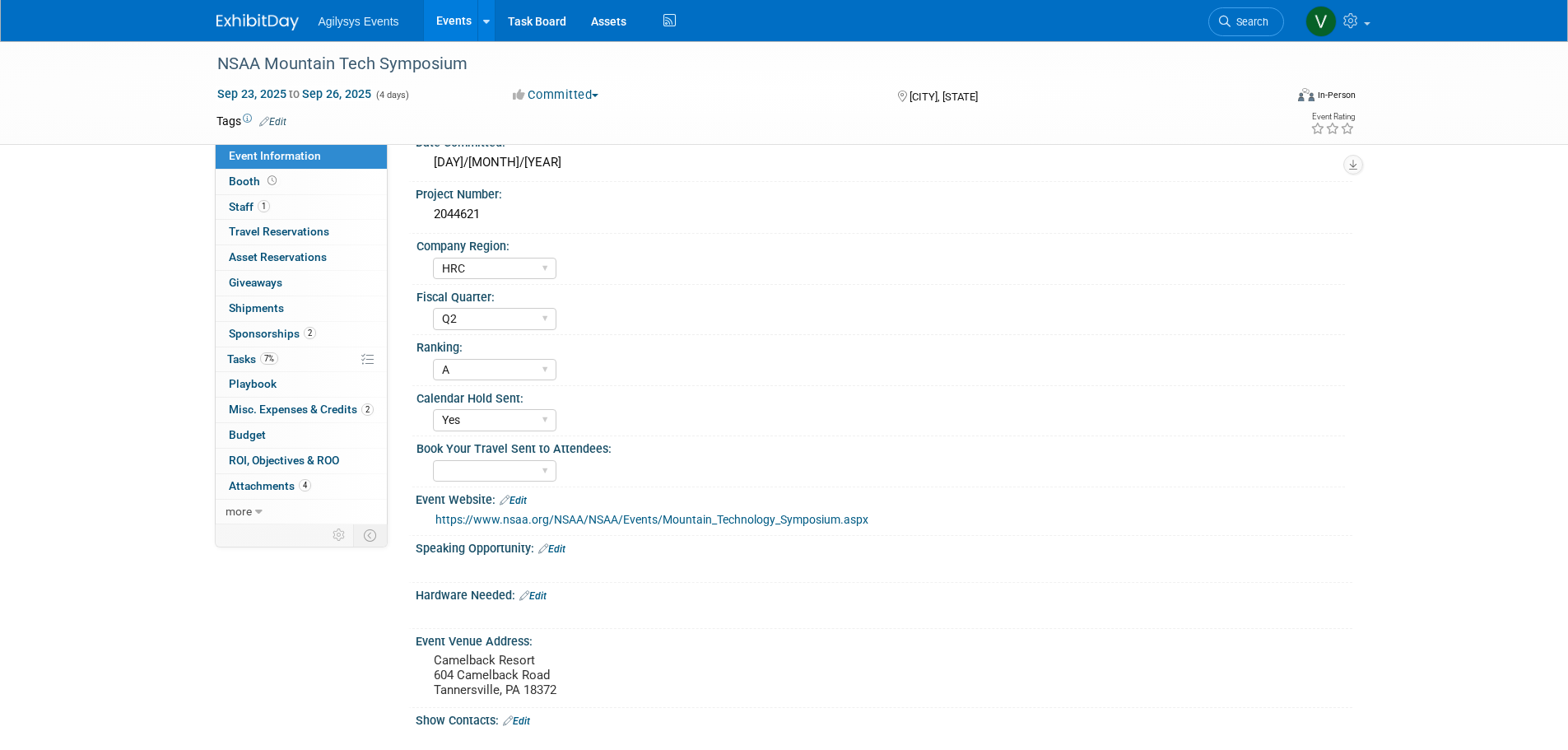 scroll, scrollTop: 165, scrollLeft: 0, axis: vertical 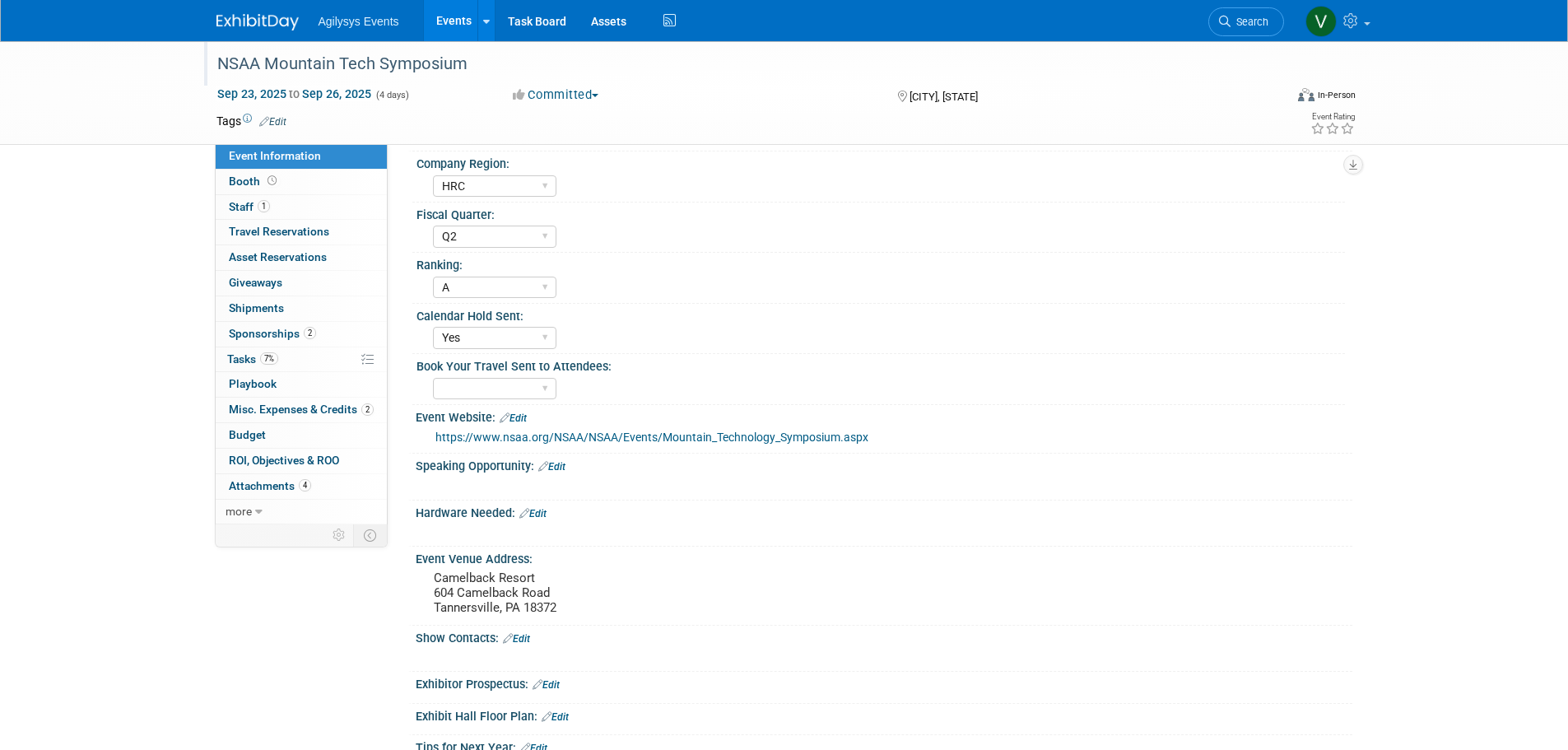 drag, startPoint x: 472, startPoint y: 69, endPoint x: 208, endPoint y: 69, distance: 264 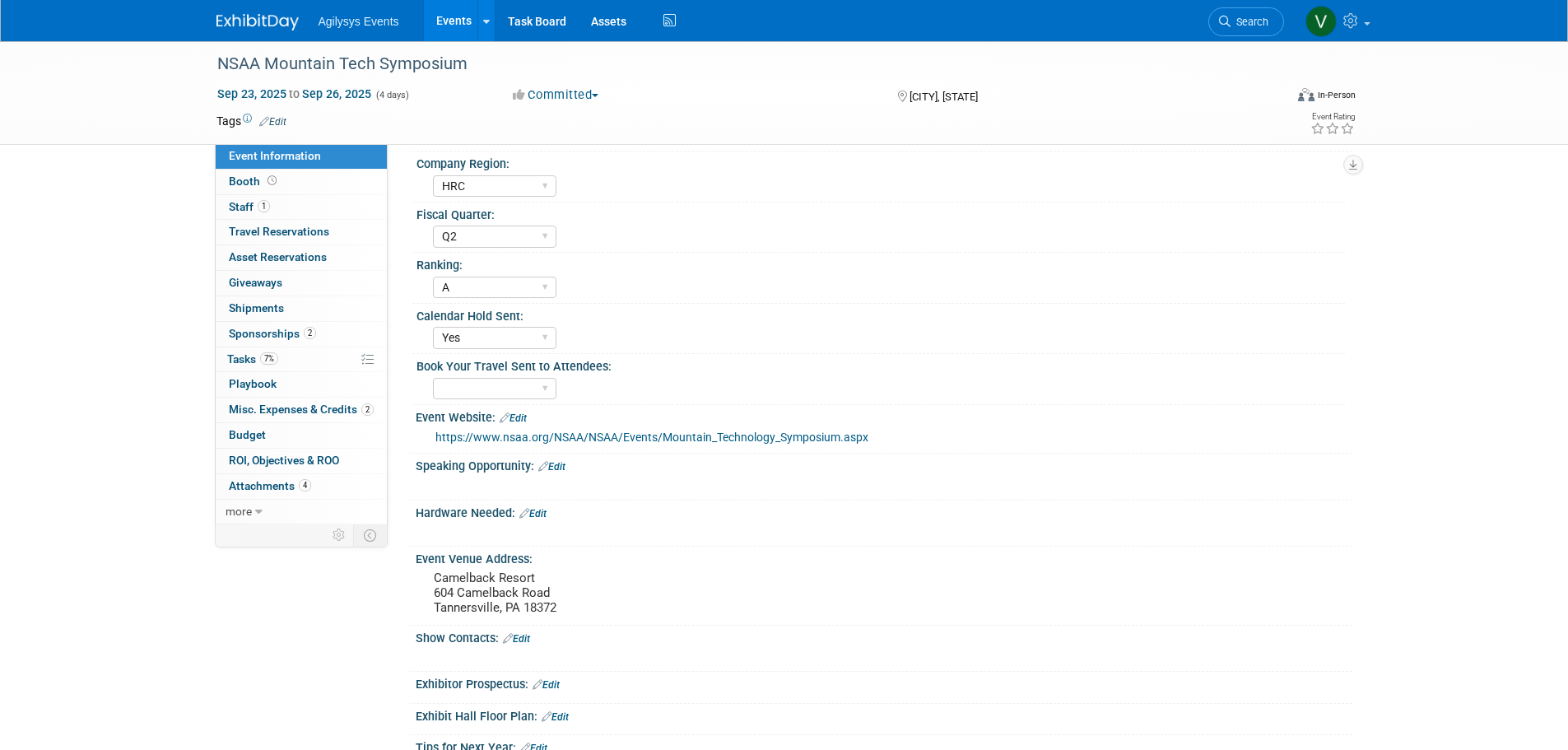 drag, startPoint x: 280, startPoint y: 63, endPoint x: 178, endPoint y: 81, distance: 103.576059 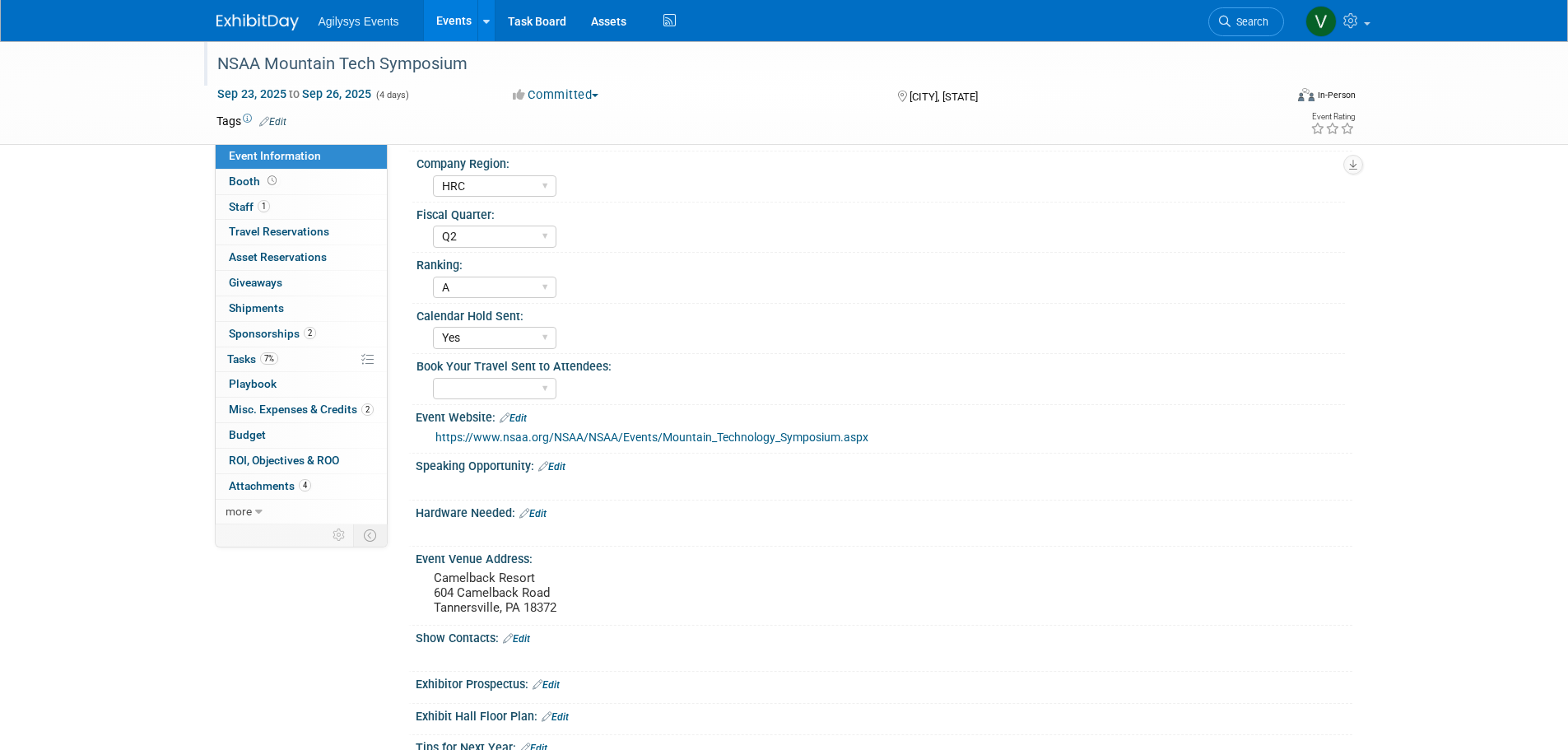 drag, startPoint x: 215, startPoint y: 63, endPoint x: 472, endPoint y: 67, distance: 257.03113 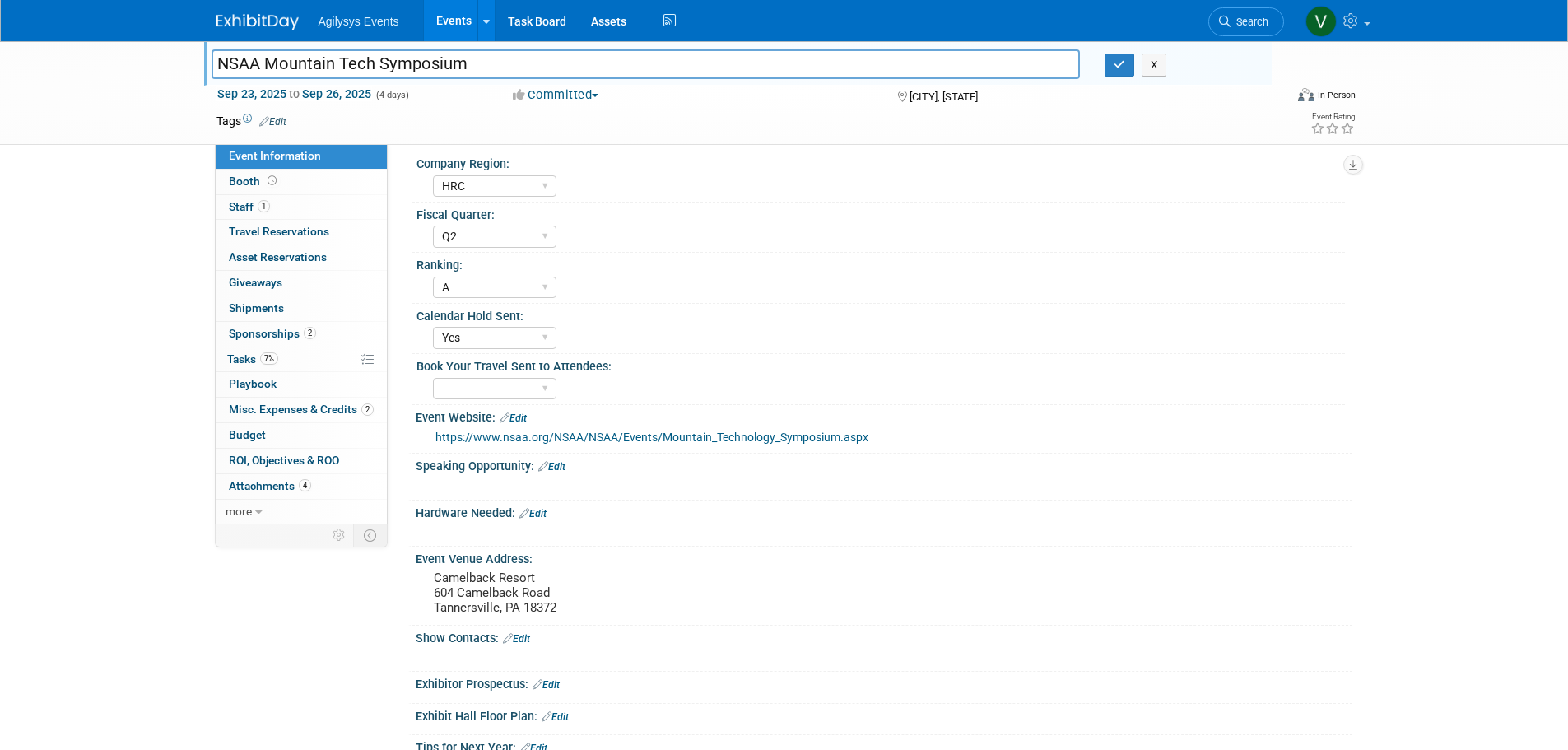 drag, startPoint x: 439, startPoint y: 67, endPoint x: 477, endPoint y: 63, distance: 38.209946 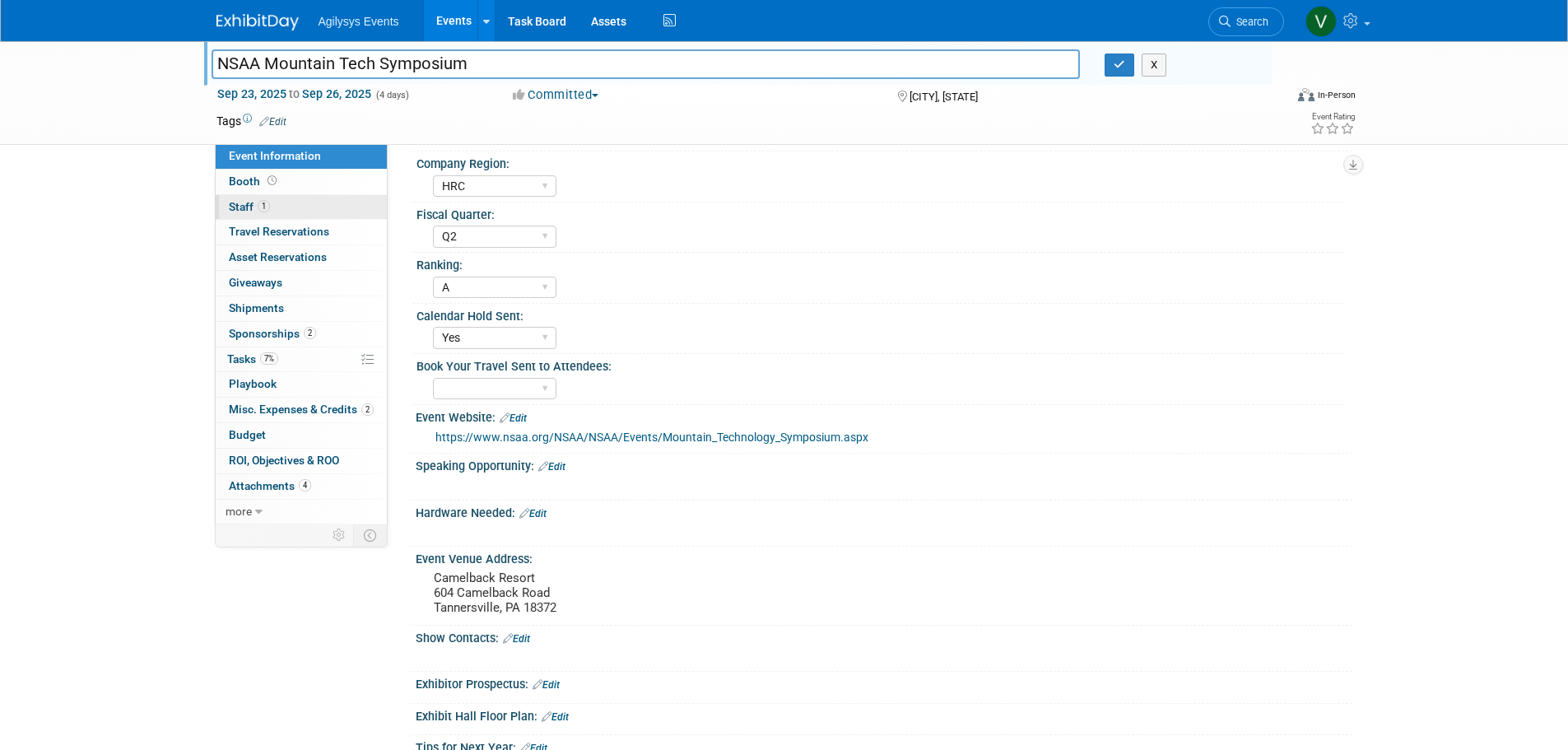 click on "Staff 1" at bounding box center (249, 207) 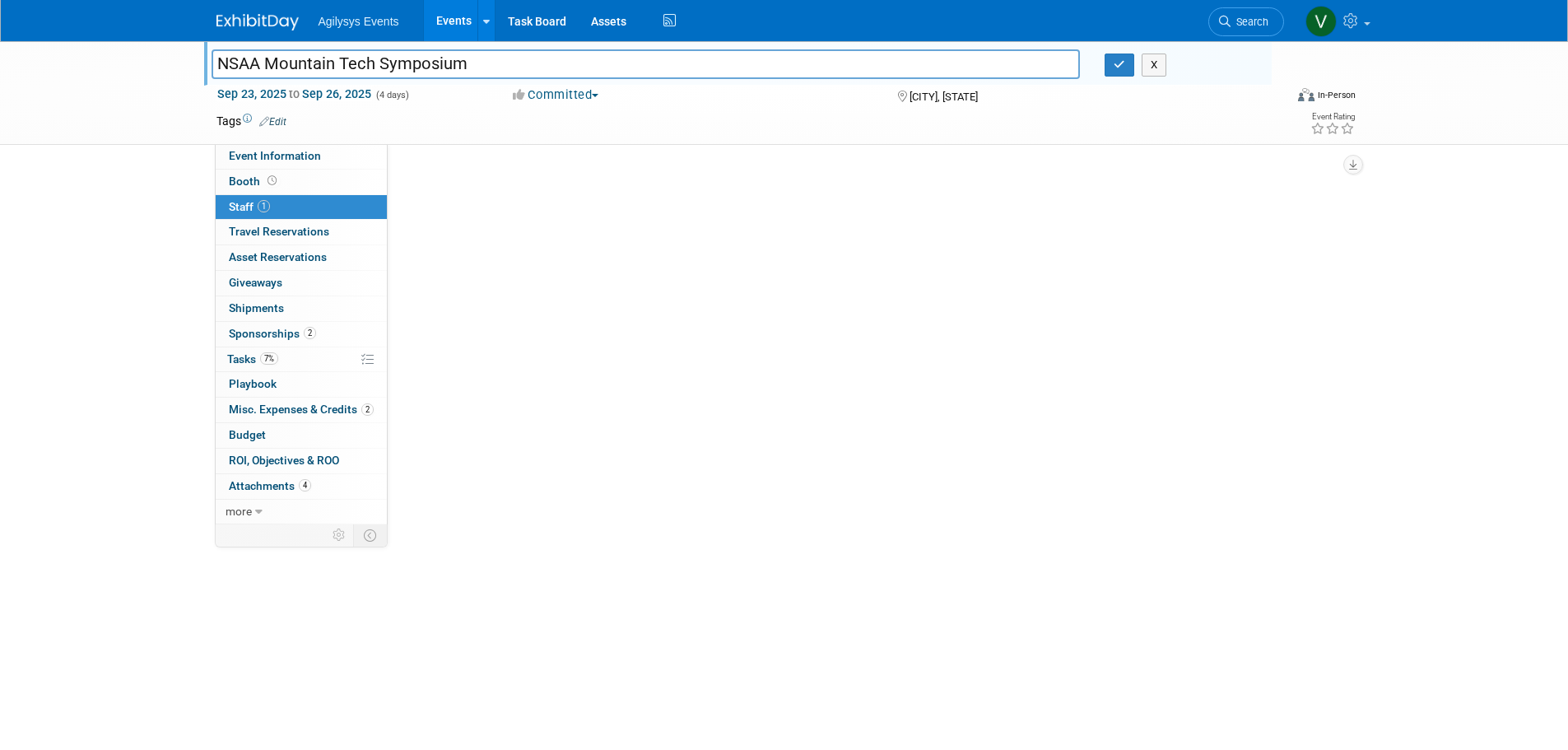 scroll, scrollTop: 0, scrollLeft: 0, axis: both 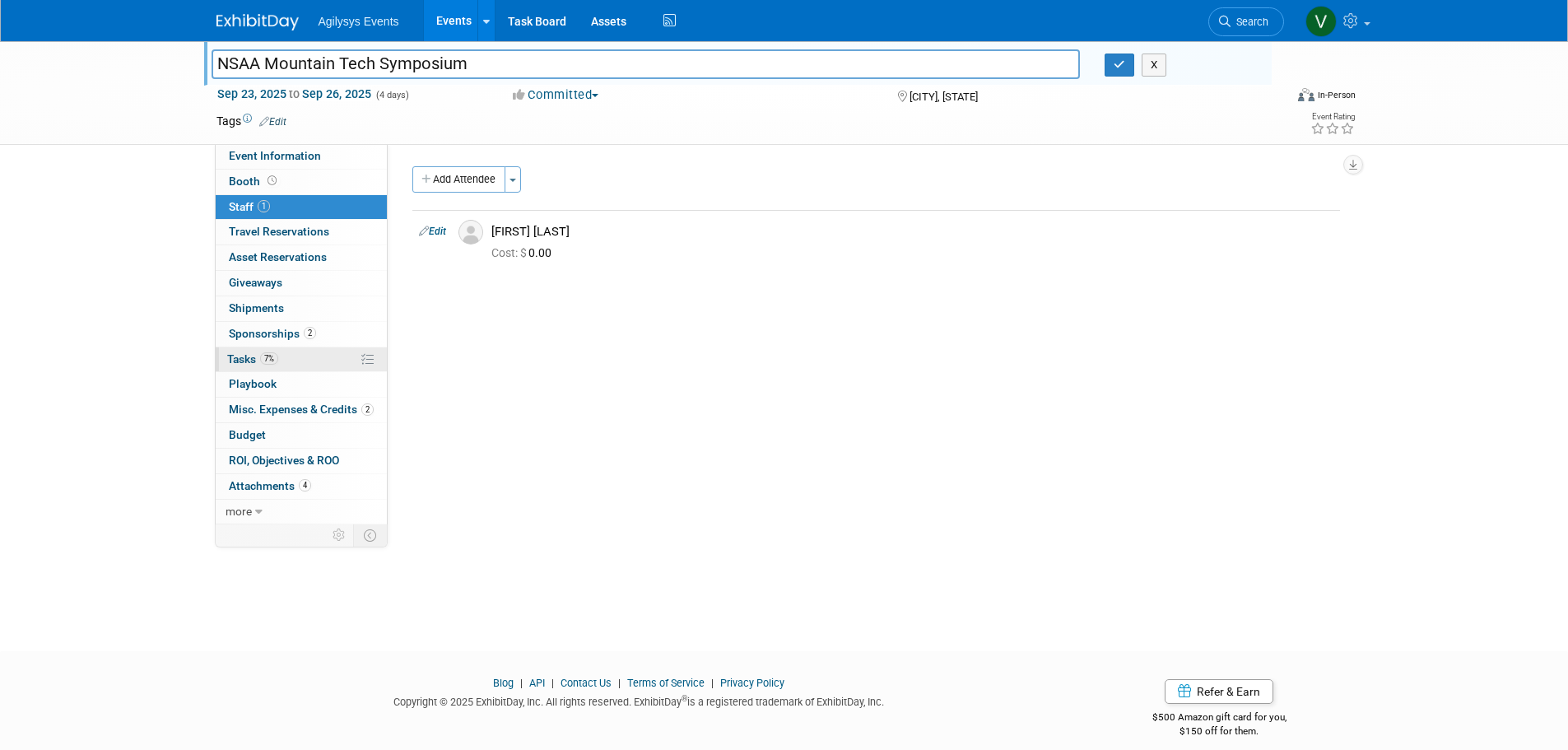 click on "7%
Tasks 7%" at bounding box center (301, 360) 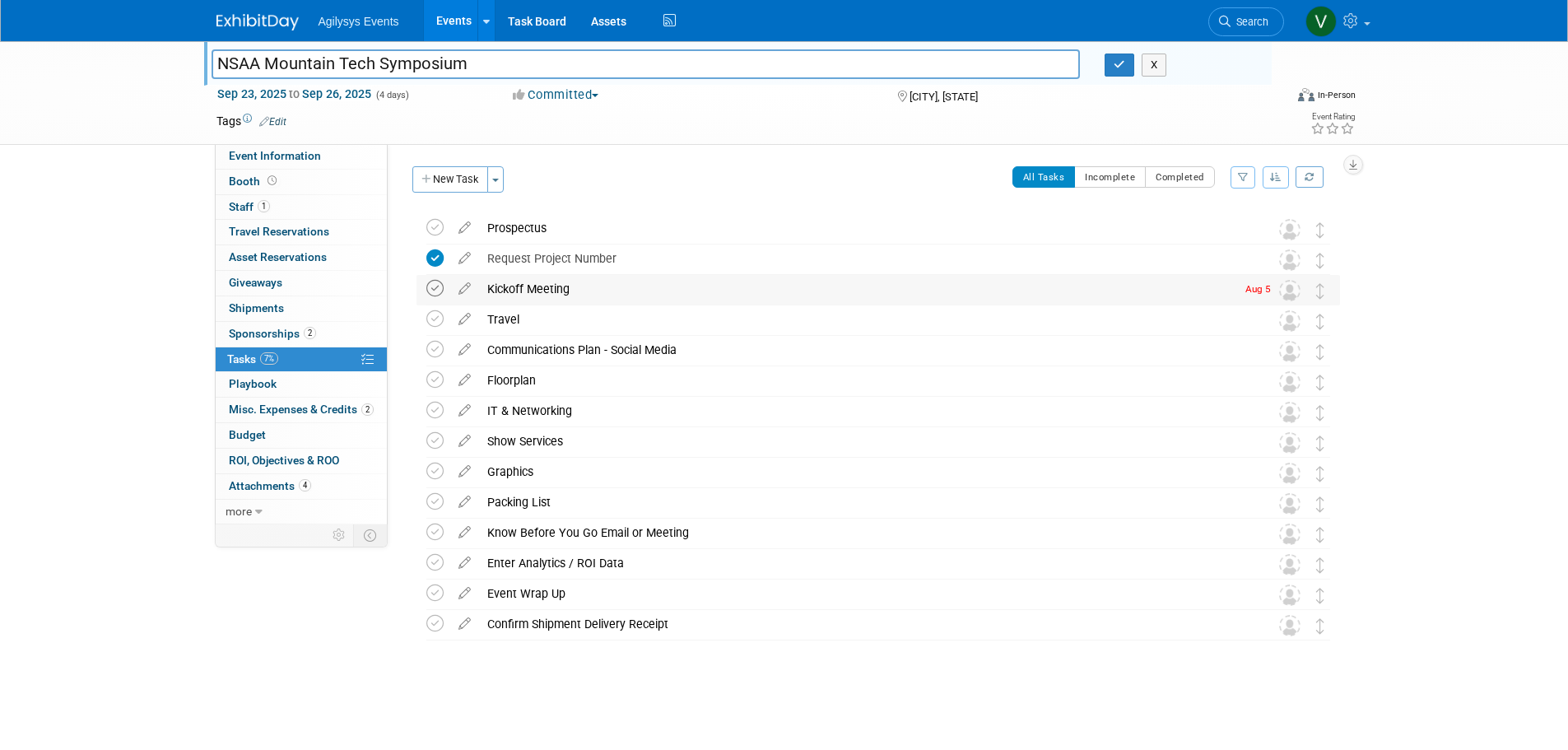 click at bounding box center [435, 288] 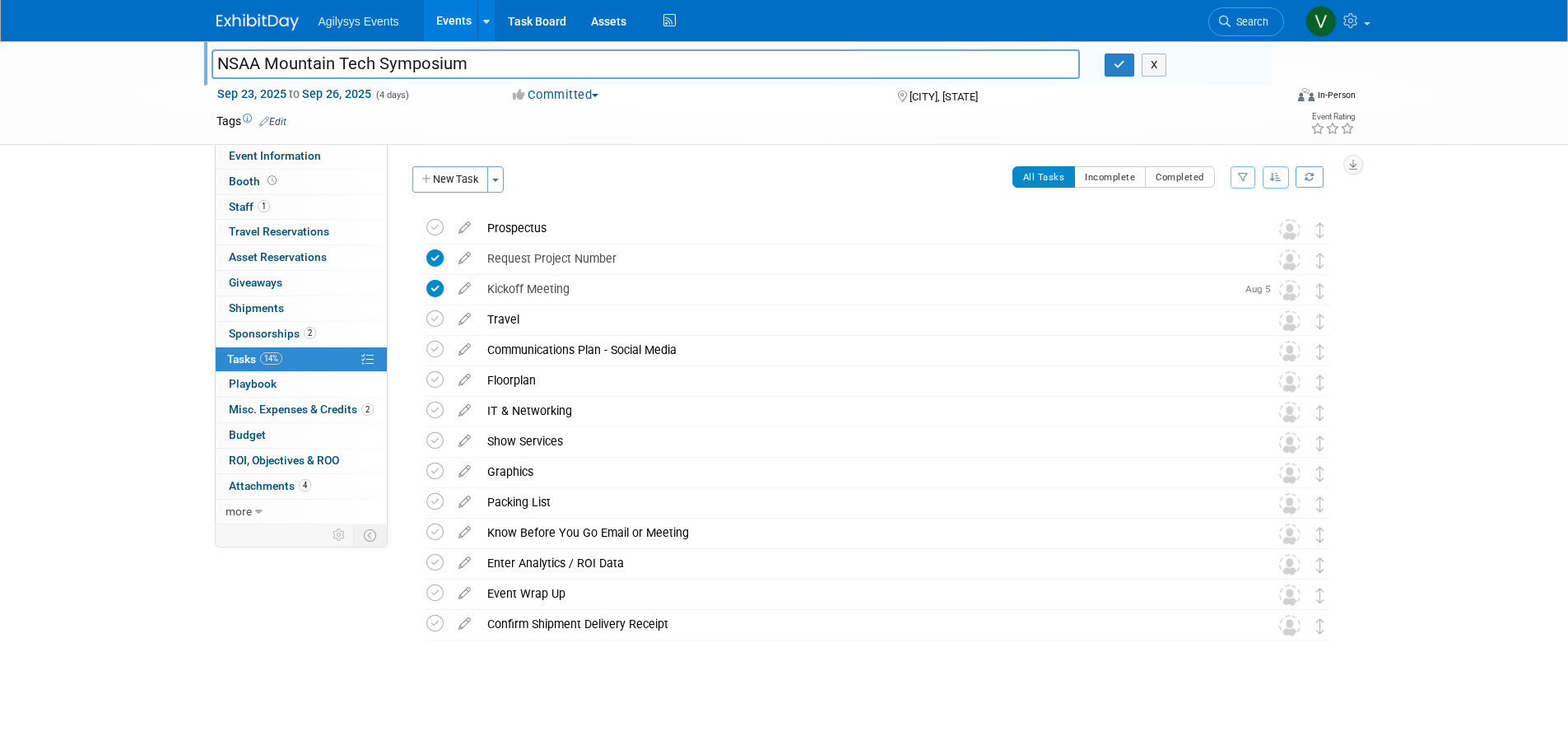 click at bounding box center [258, 22] 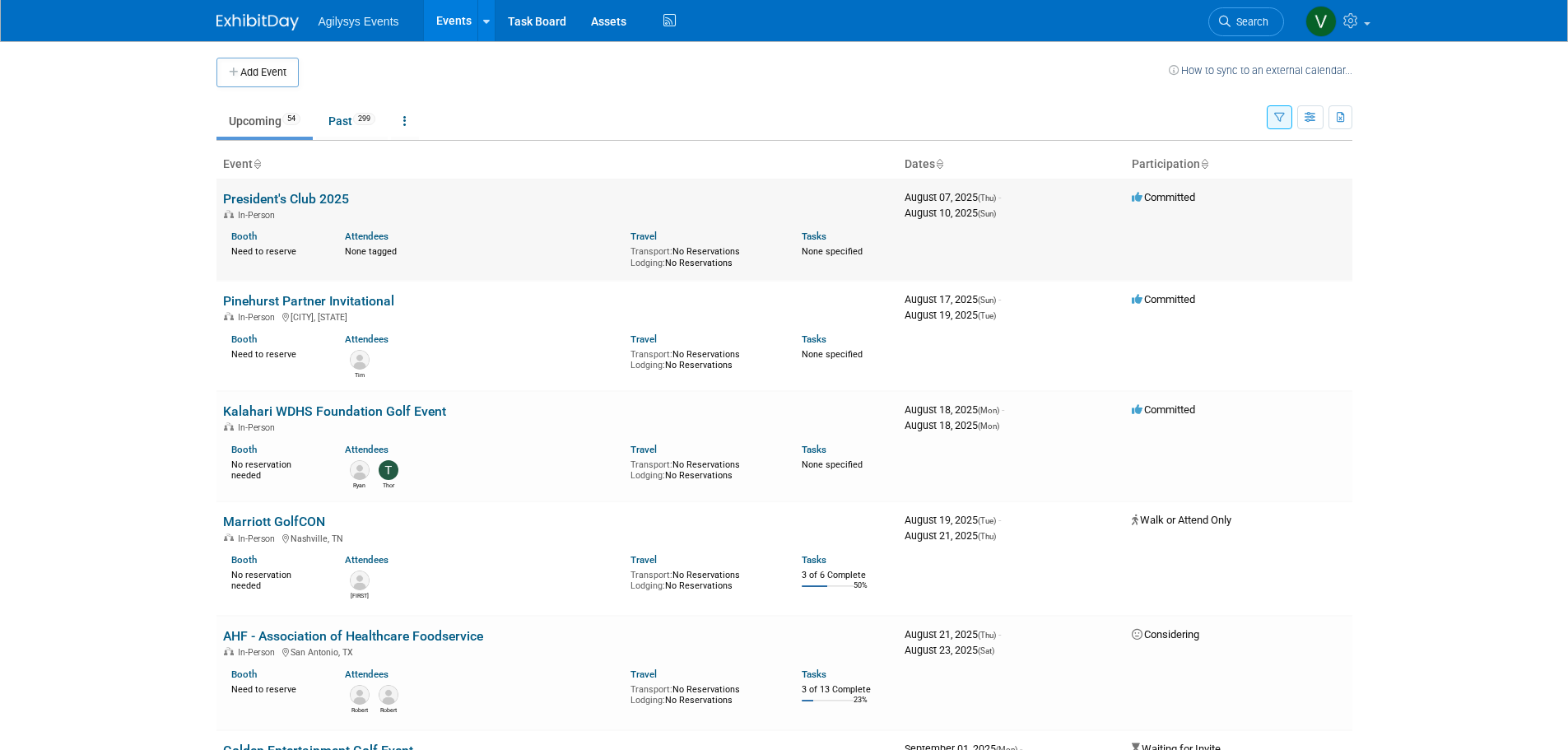 scroll, scrollTop: 0, scrollLeft: 0, axis: both 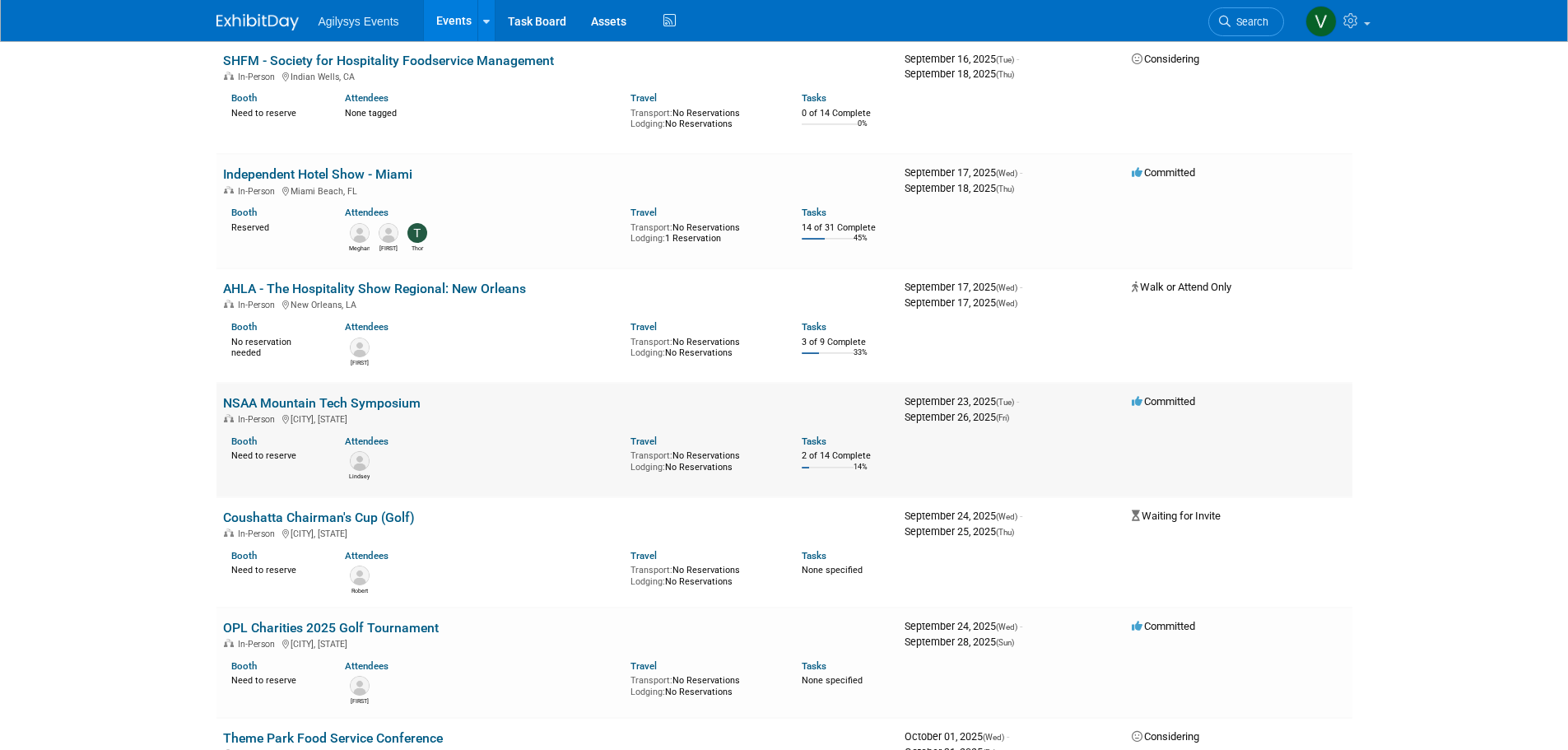 click on "NSAA Mountain Tech Symposium" at bounding box center (322, 403) 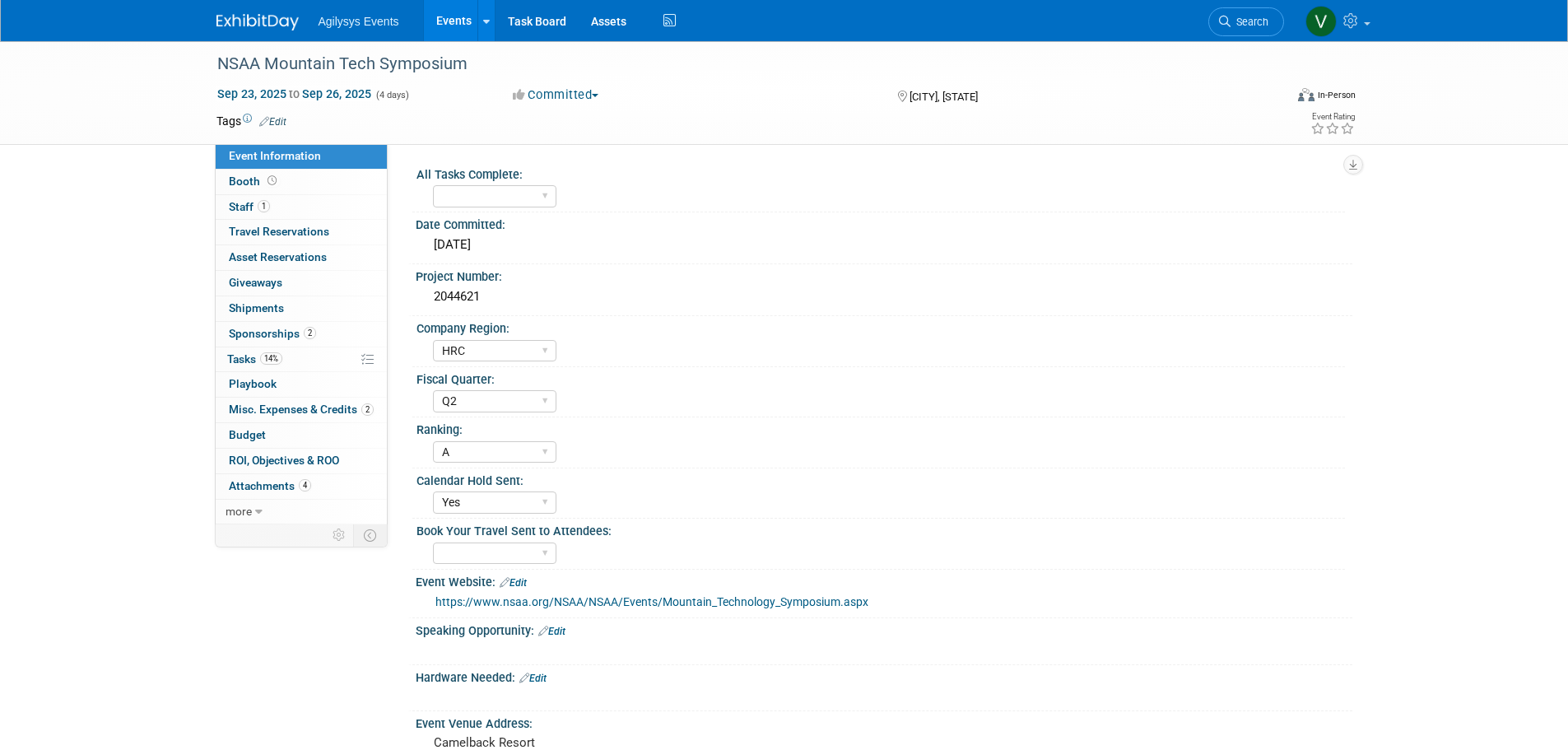 select on "HRC" 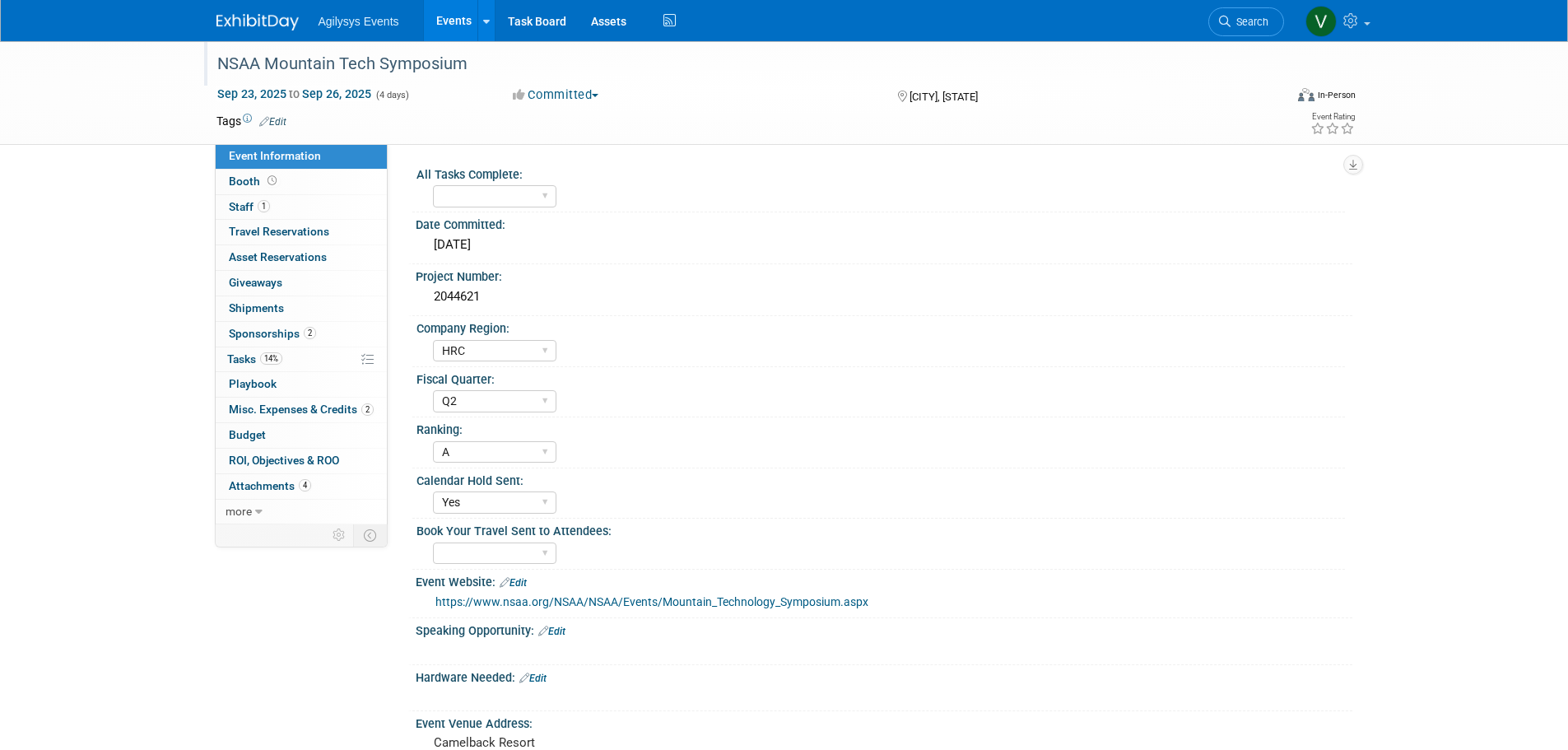 drag, startPoint x: 428, startPoint y: 71, endPoint x: 282, endPoint y: 225, distance: 212.20745 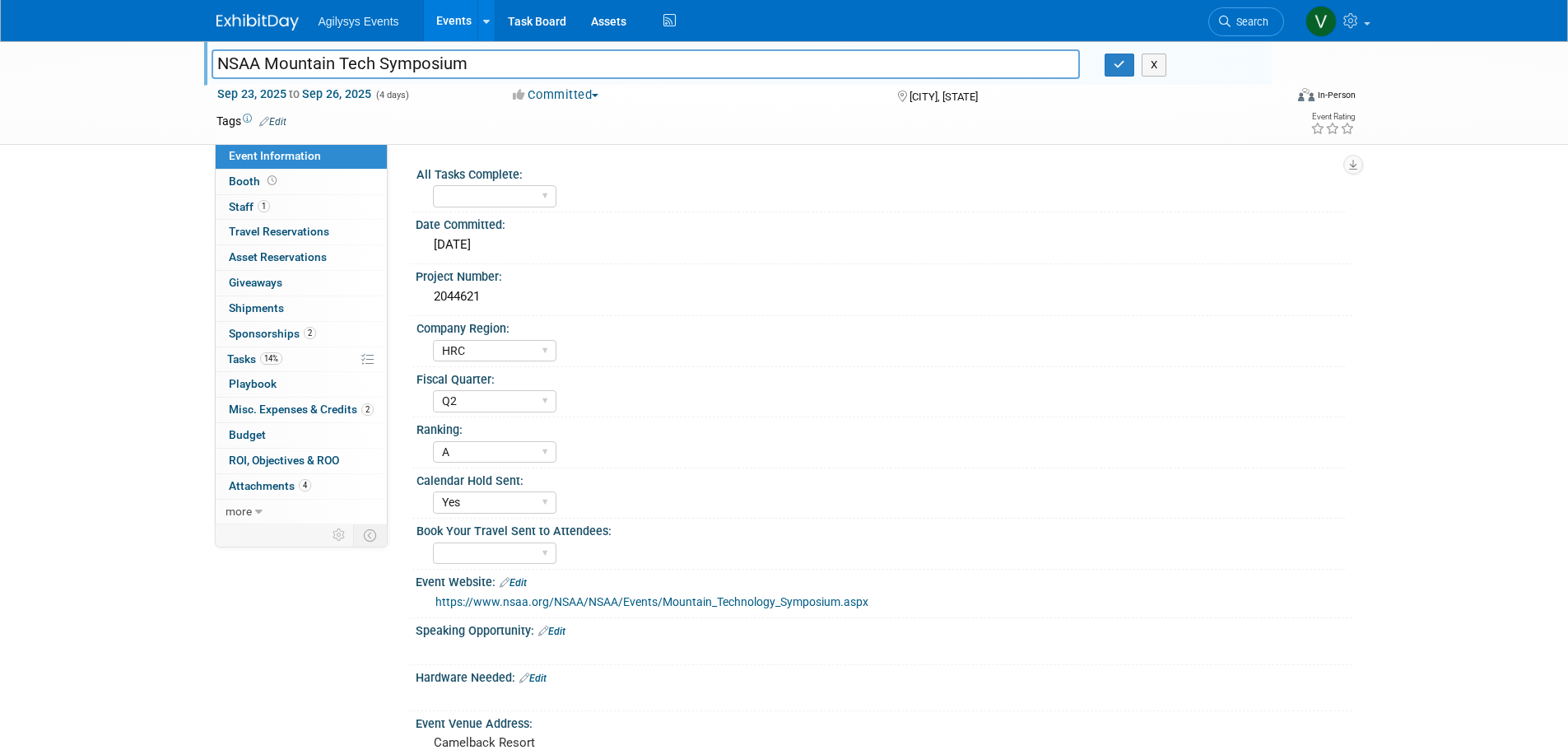 click on "https://www.nsaa.org/NSAA/NSAA/Events/Mountain_Technology_Symposium.aspx" at bounding box center (652, 602) 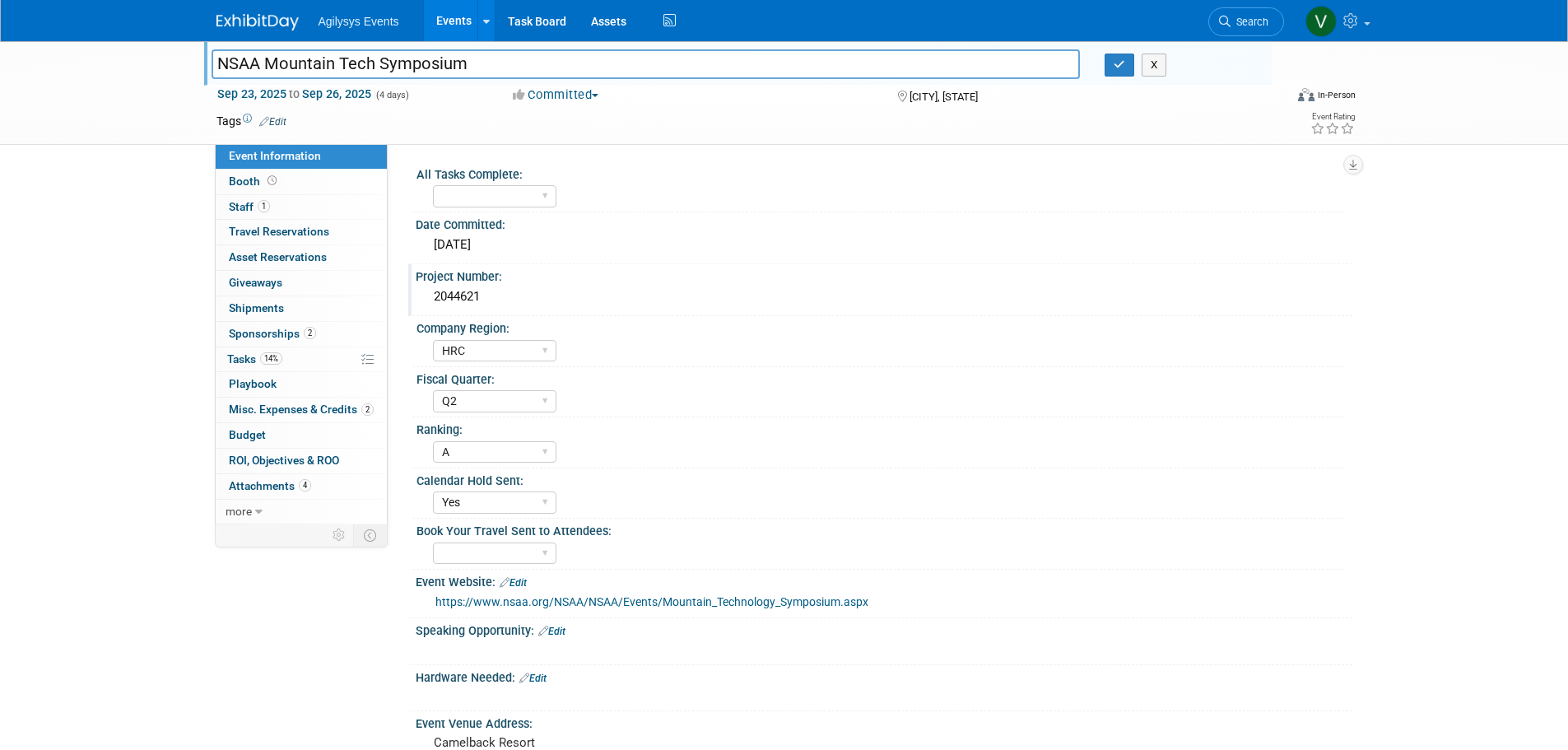 drag, startPoint x: 486, startPoint y: 296, endPoint x: 426, endPoint y: 299, distance: 60.07495 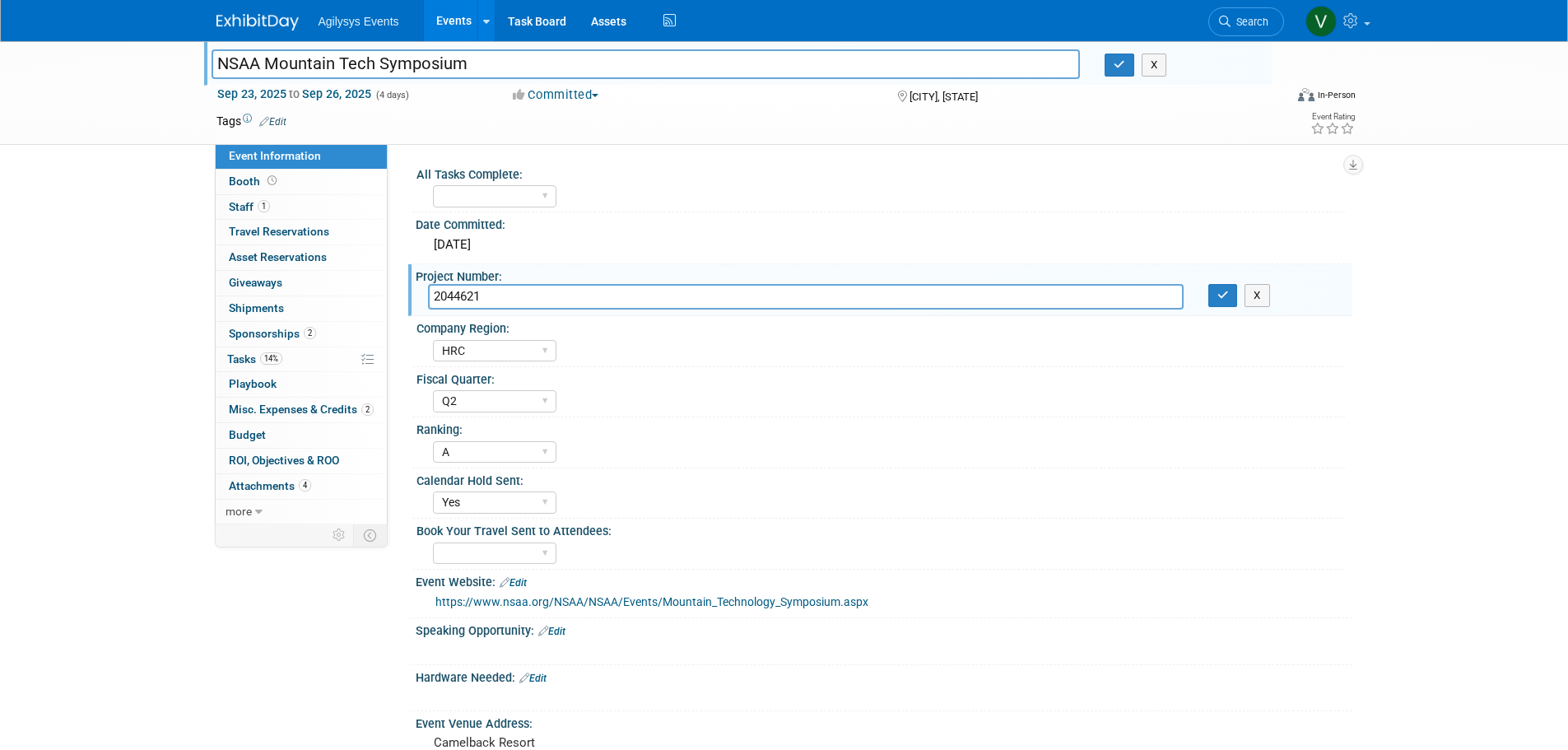 drag, startPoint x: 446, startPoint y: 299, endPoint x: 490, endPoint y: 296, distance: 44.10215 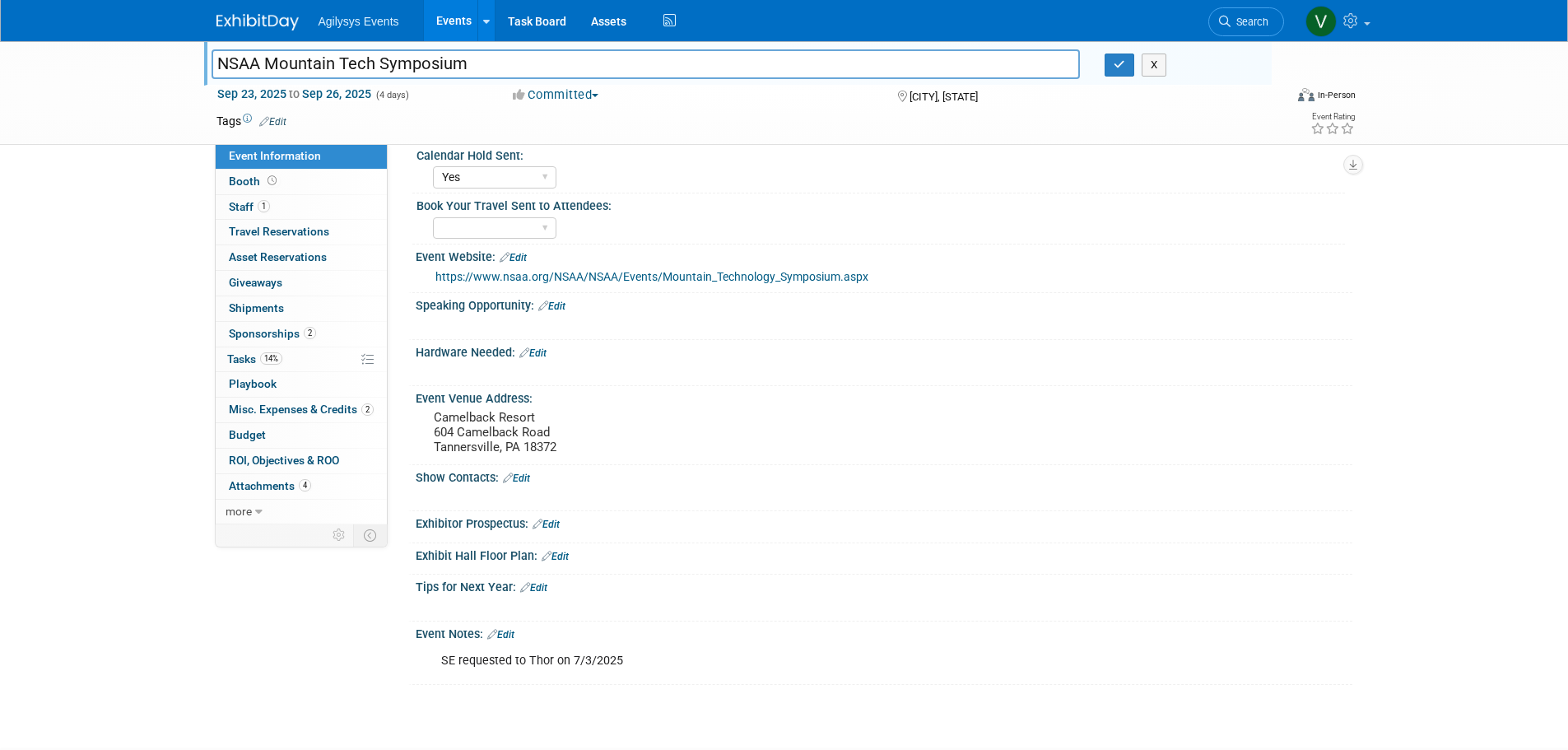scroll, scrollTop: 329, scrollLeft: 0, axis: vertical 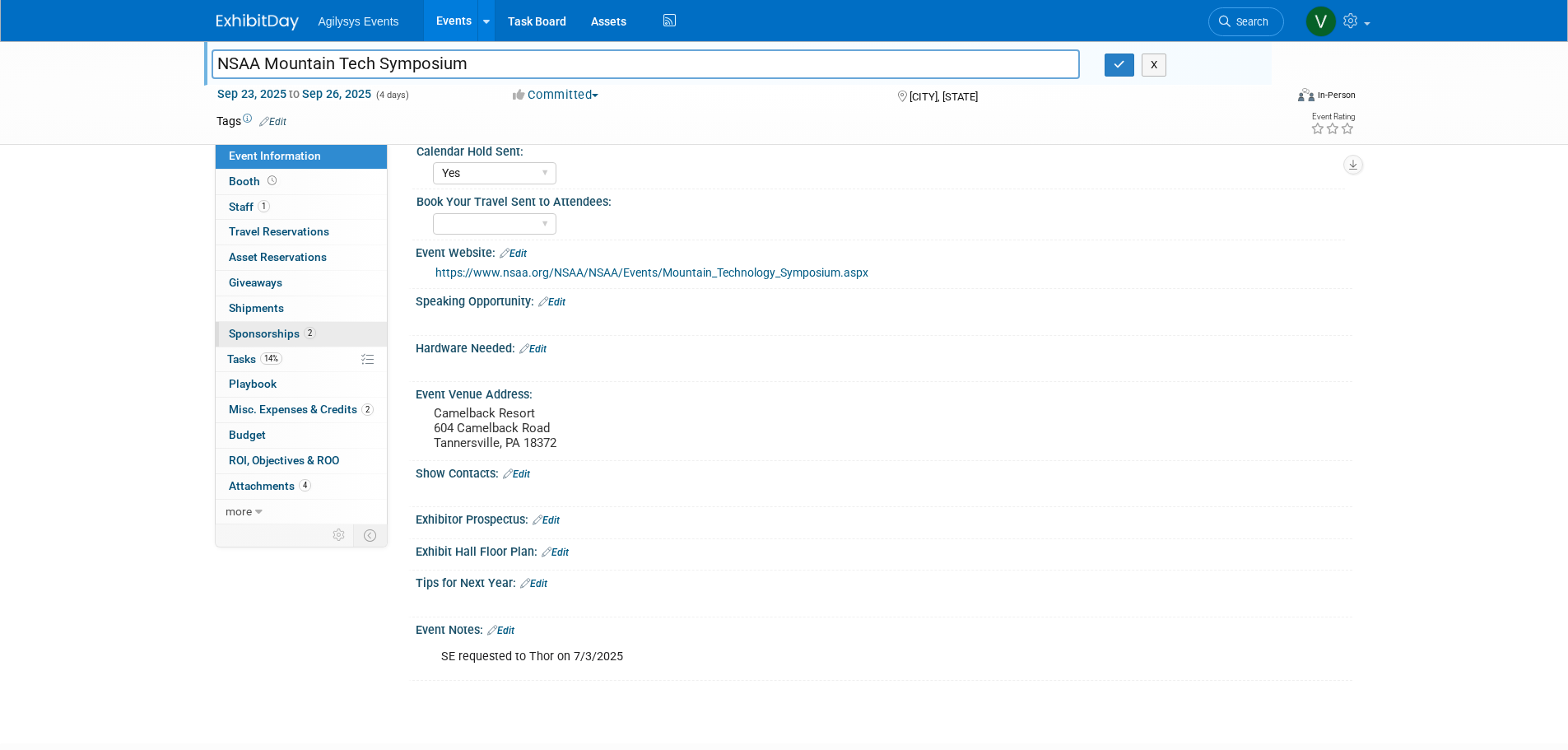 click on "Sponsorships 2" at bounding box center (272, 333) 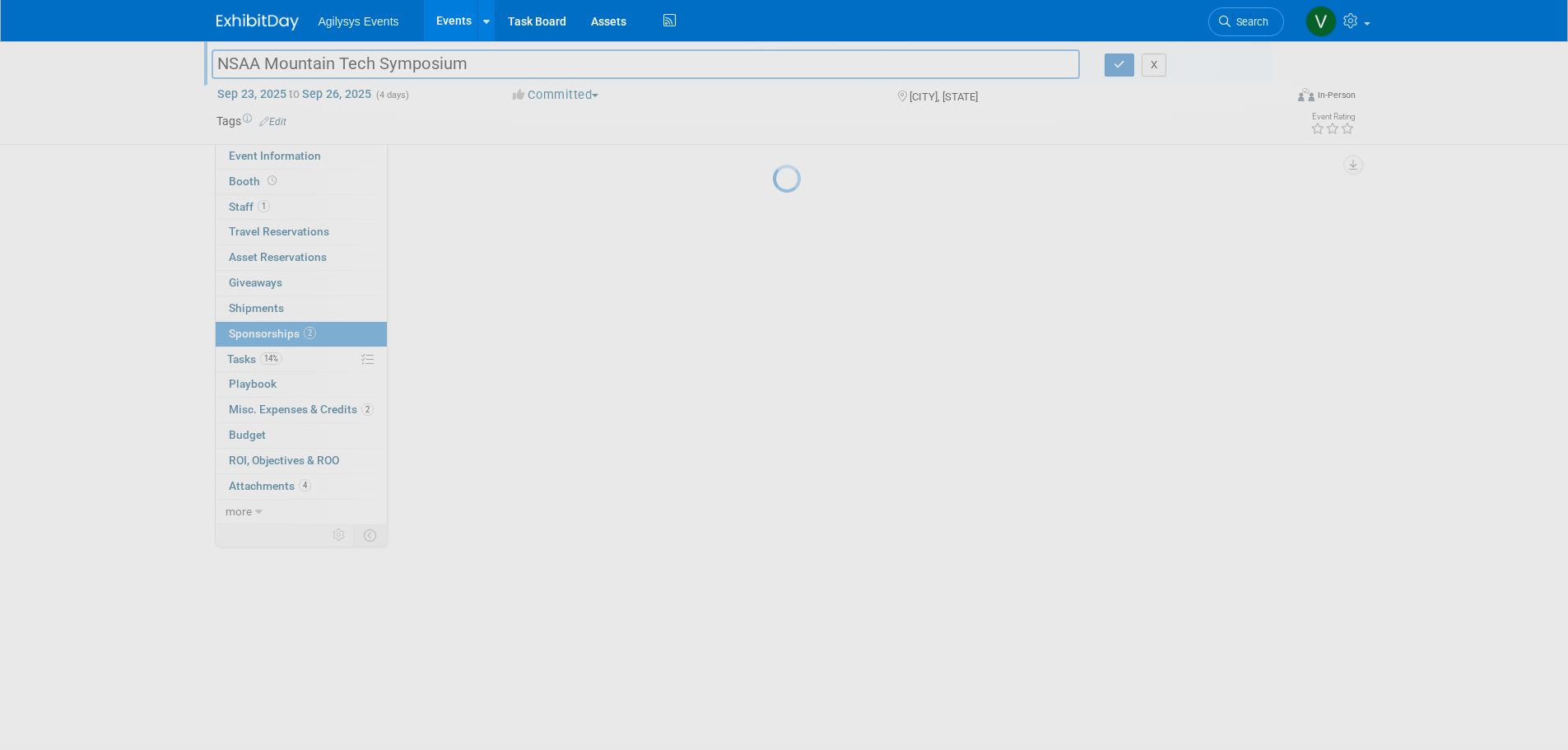 scroll, scrollTop: 0, scrollLeft: 0, axis: both 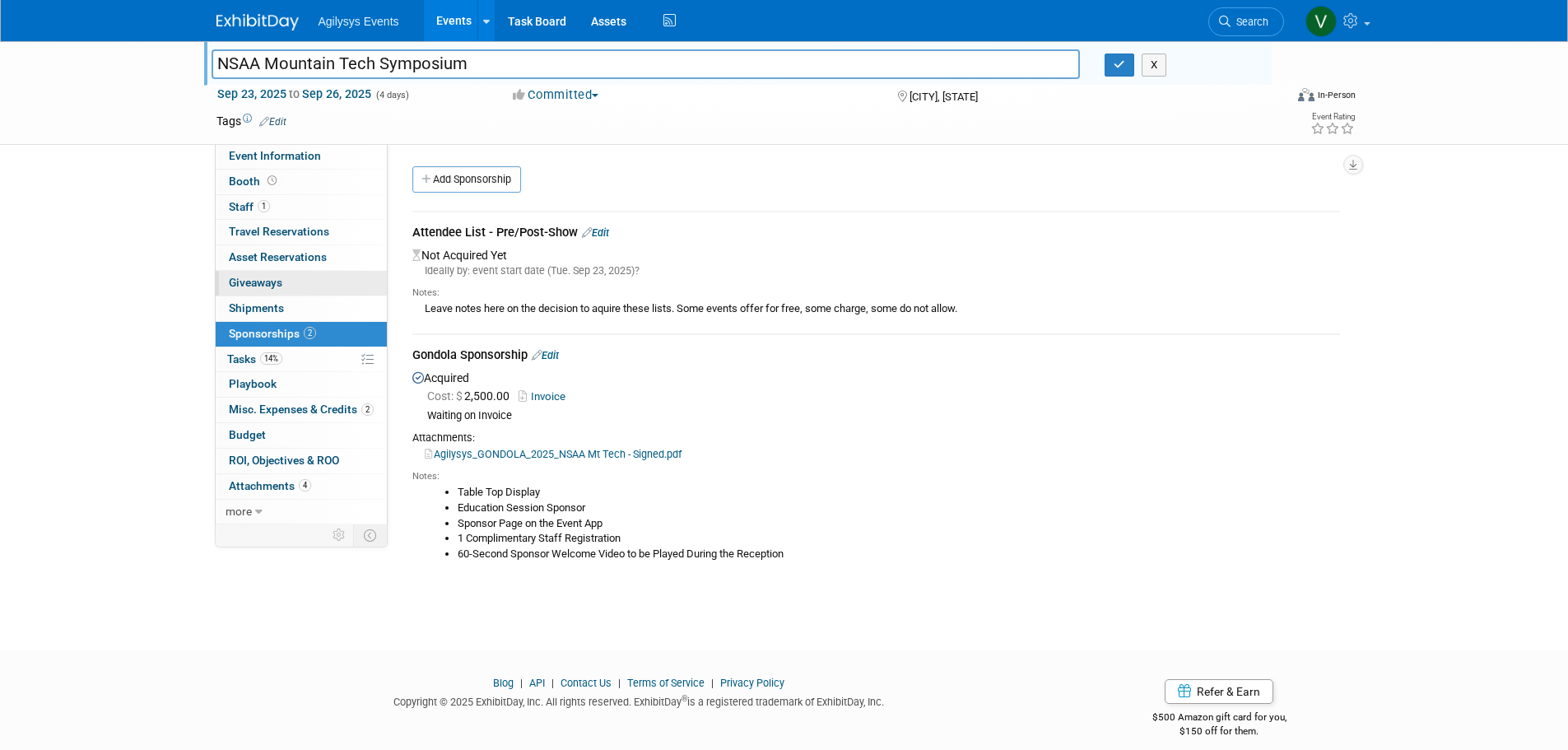click on "Giveaways 0" at bounding box center [255, 282] 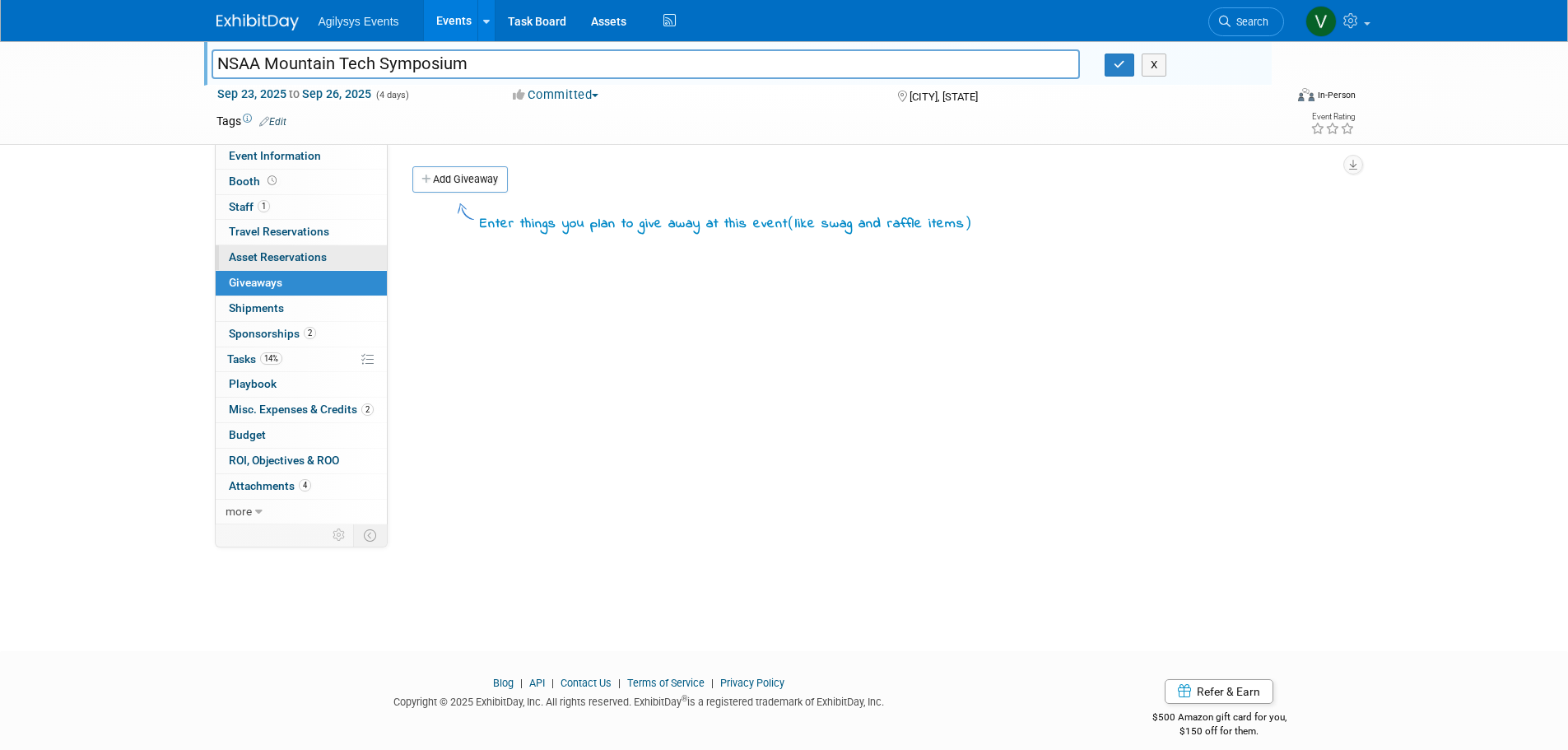 click on "Asset Reservations 0" at bounding box center [277, 257] 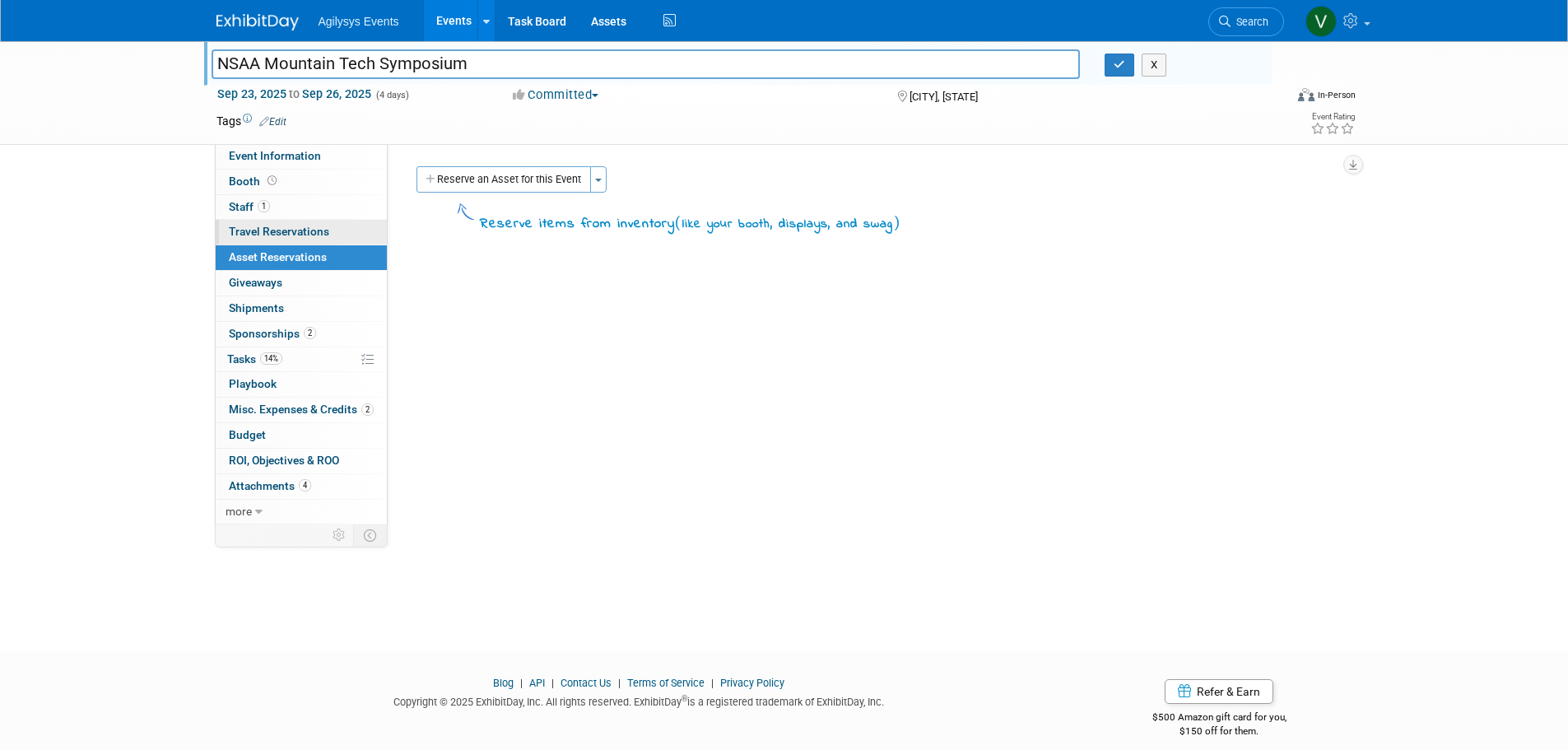 click on "0
Travel Reservations 0" at bounding box center (301, 232) 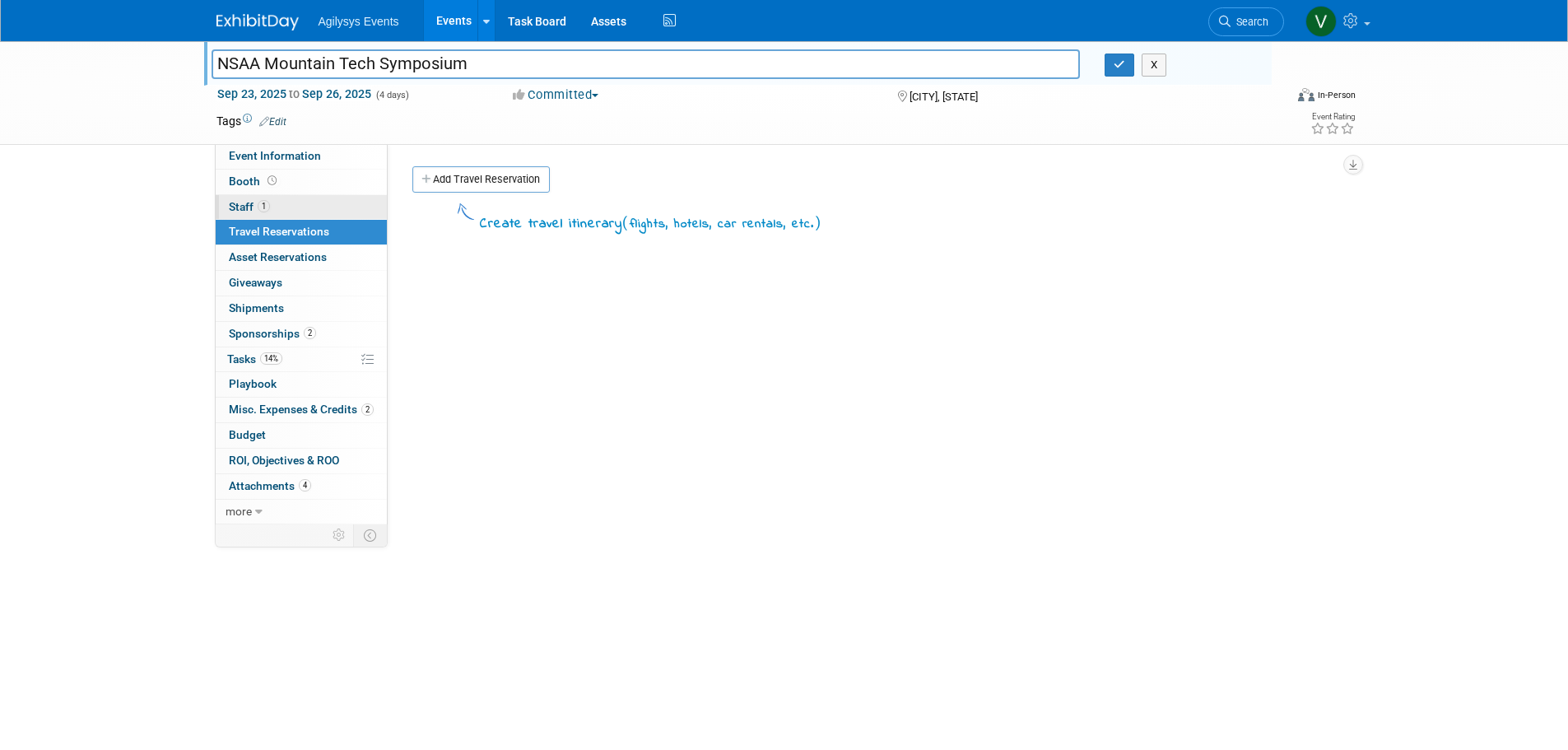 click on "Staff 1" at bounding box center (249, 207) 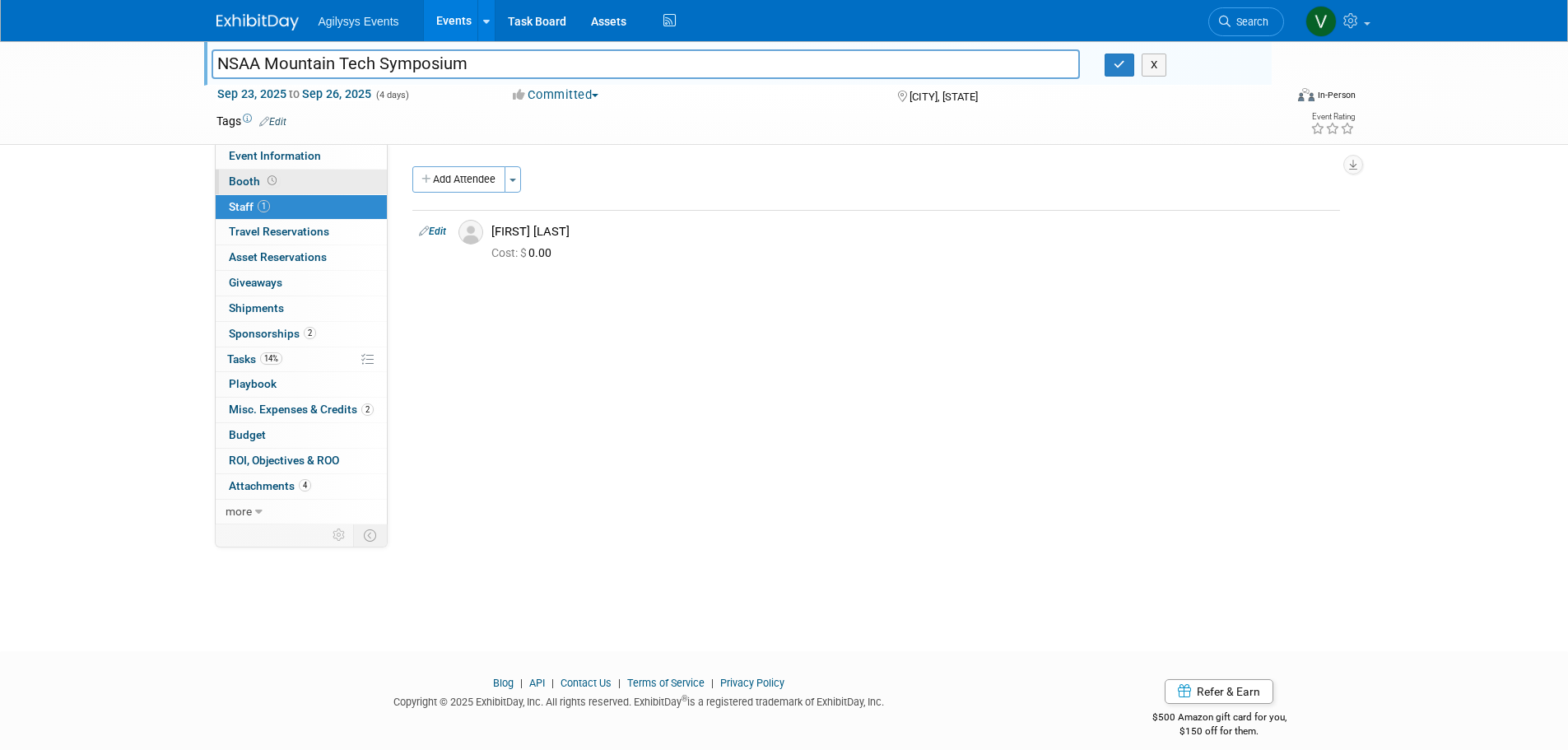 click at bounding box center [272, 180] 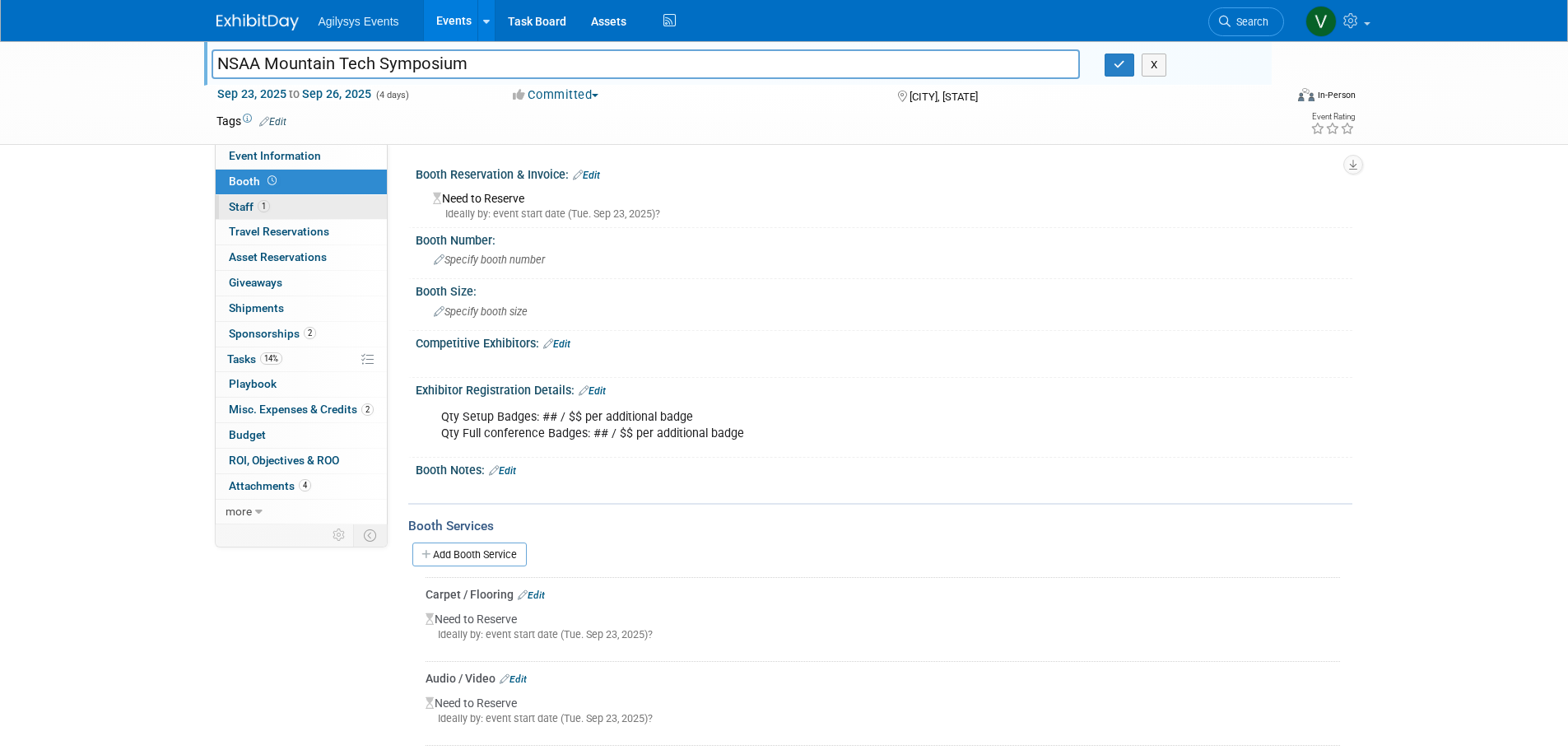 click on "1
Staff 1" at bounding box center [301, 207] 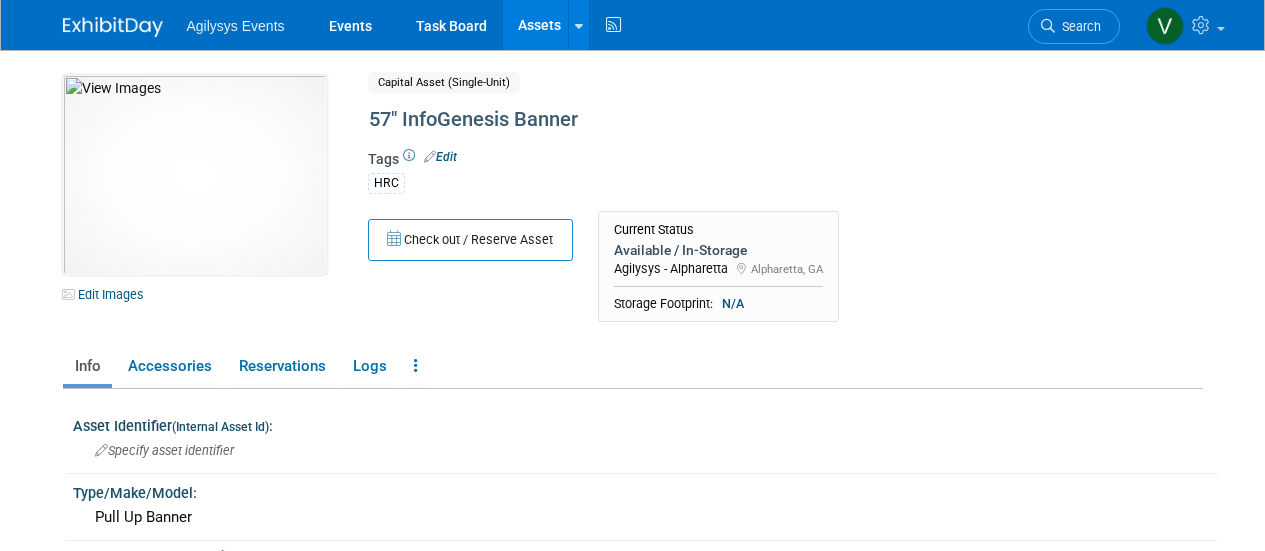 scroll, scrollTop: 0, scrollLeft: 0, axis: both 